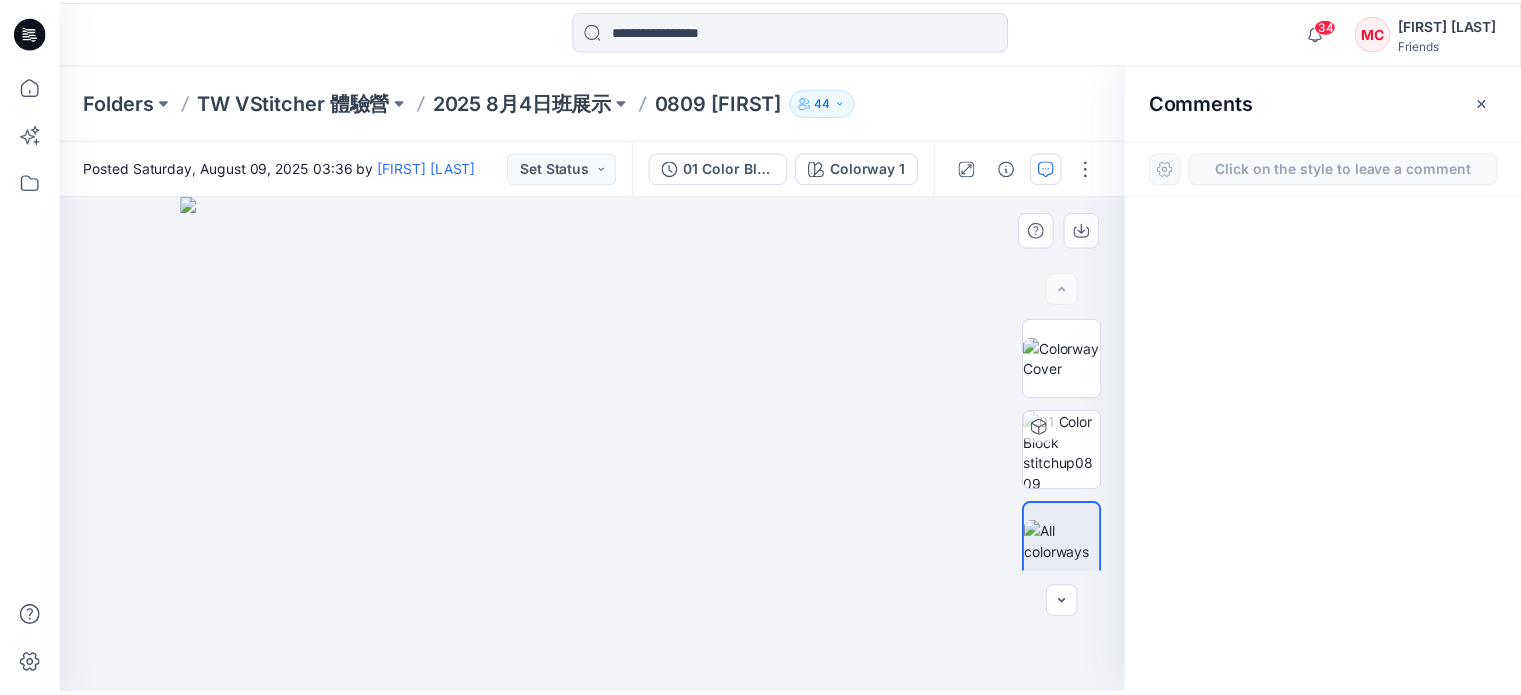 scroll, scrollTop: 0, scrollLeft: 0, axis: both 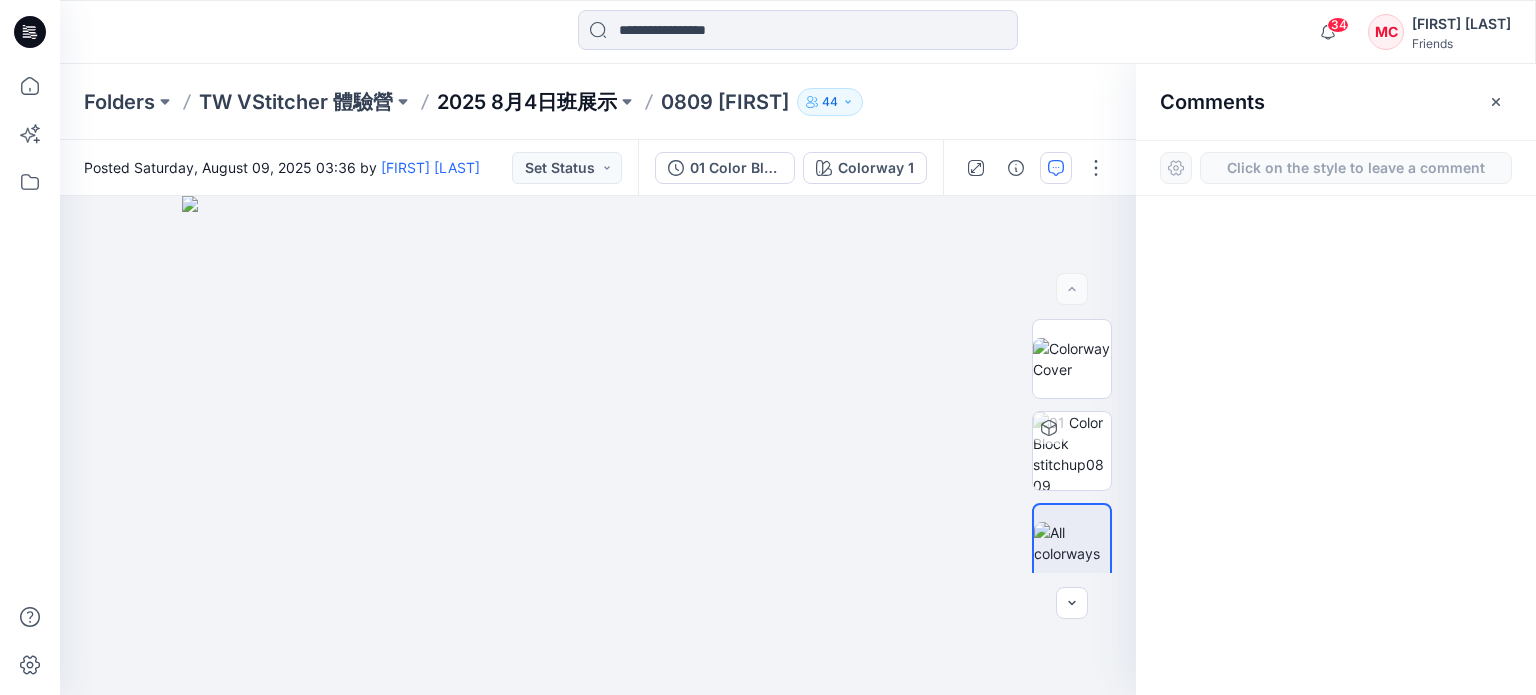 click on "[YEAR] [MONTH][DAY]班展示" at bounding box center [527, 102] 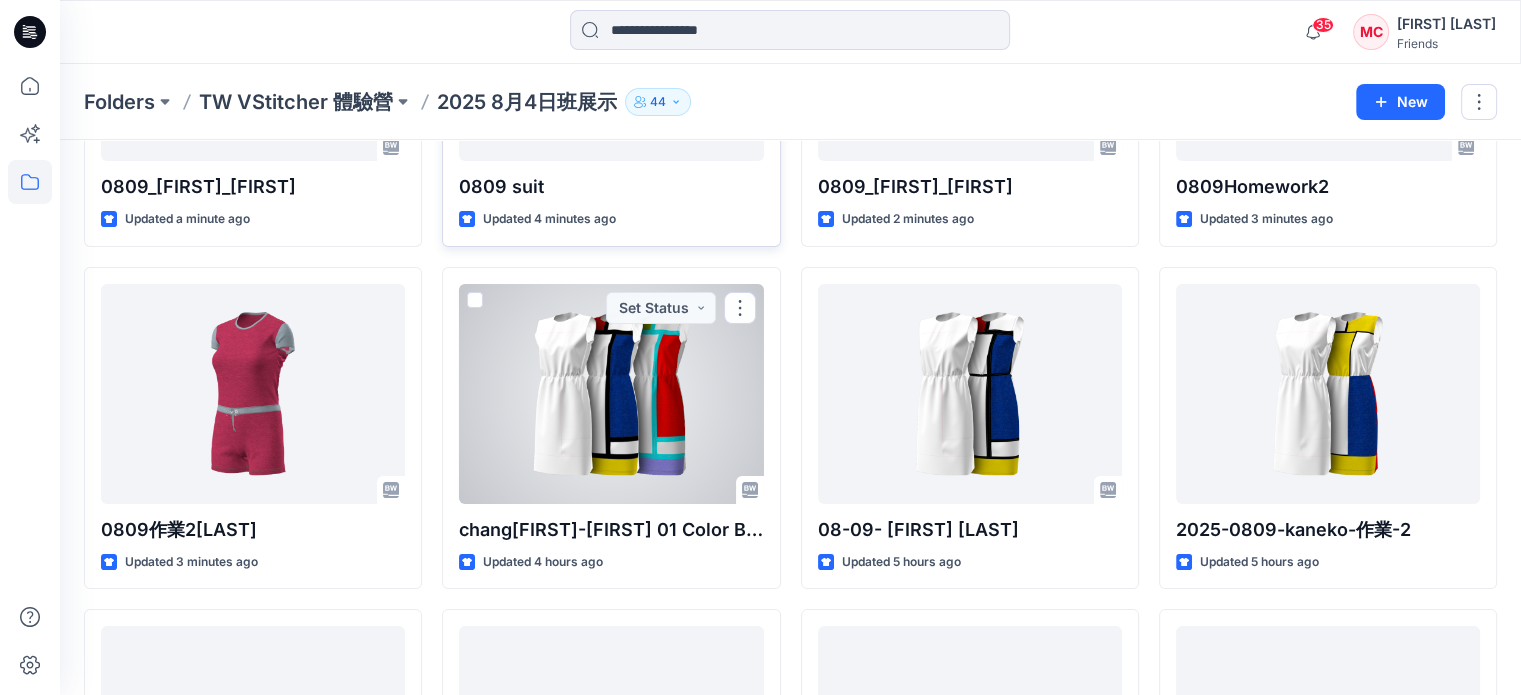 scroll, scrollTop: 0, scrollLeft: 0, axis: both 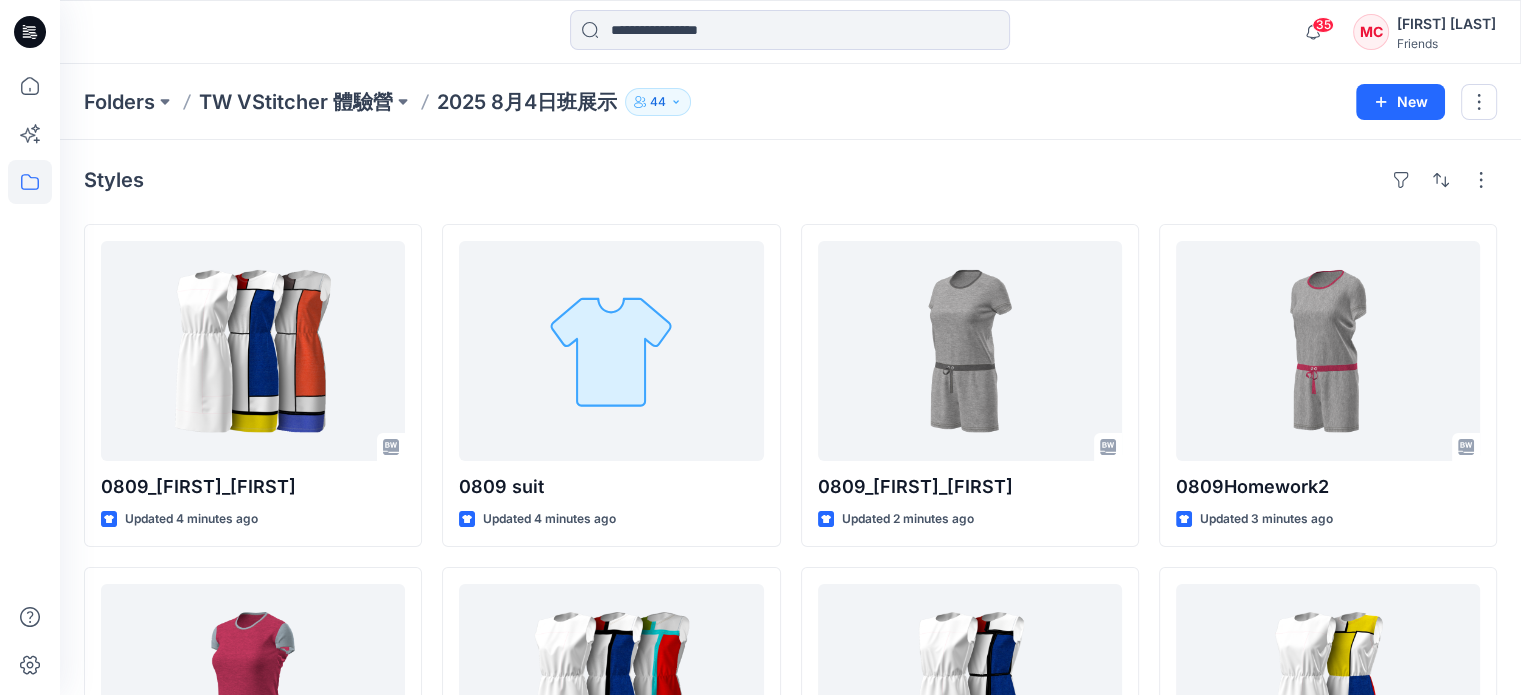 click on "[YEAR] [MONTH][DAY]班展示" at bounding box center (527, 102) 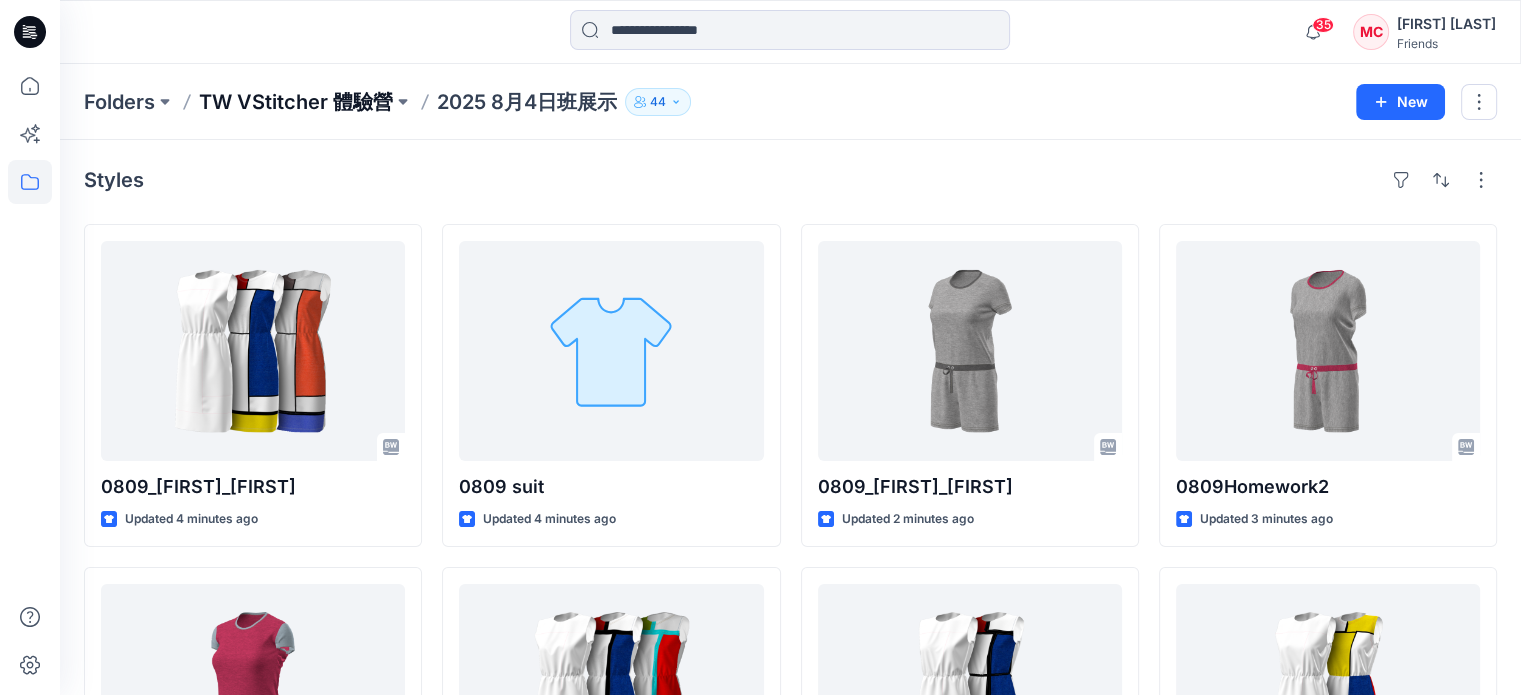 click on "TW VStitcher 體驗營" at bounding box center [296, 102] 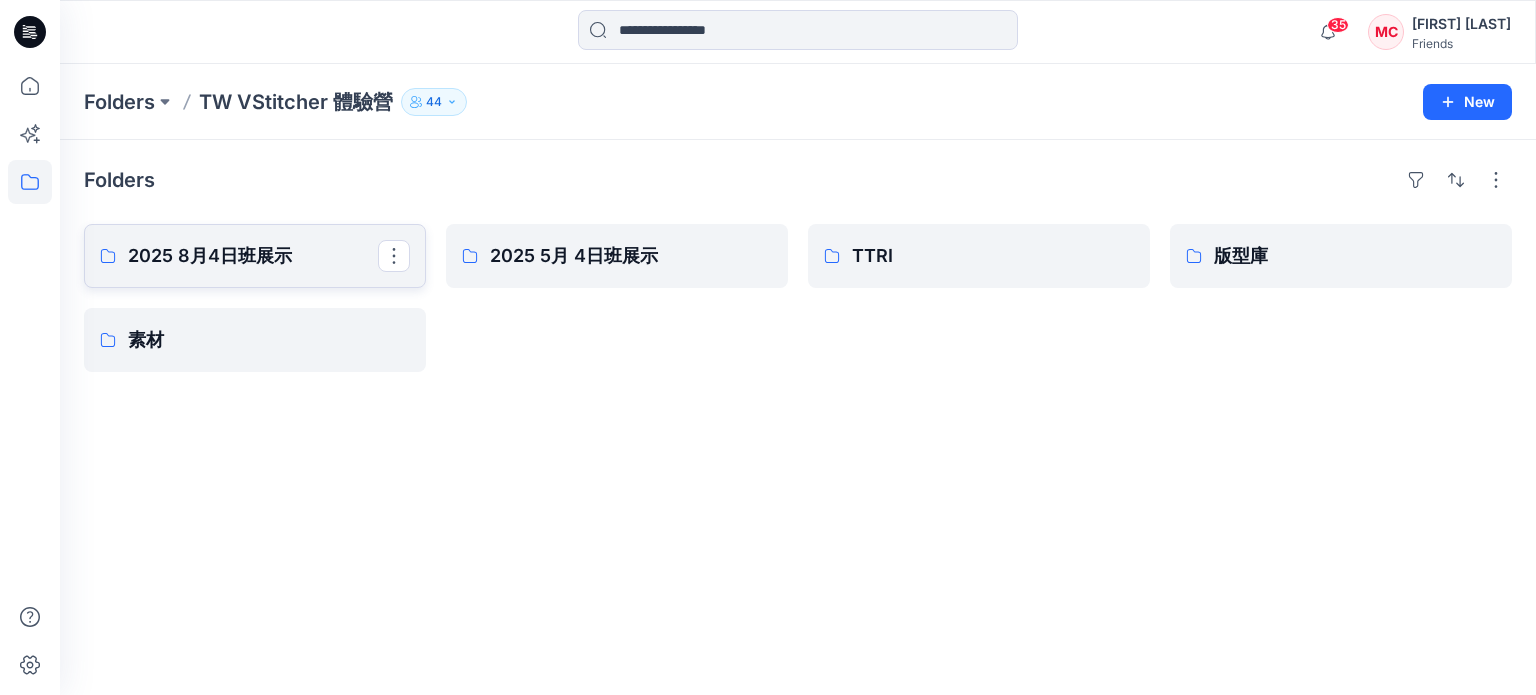 click on "[YEAR] [MONTH][DAY]班展示" at bounding box center [253, 256] 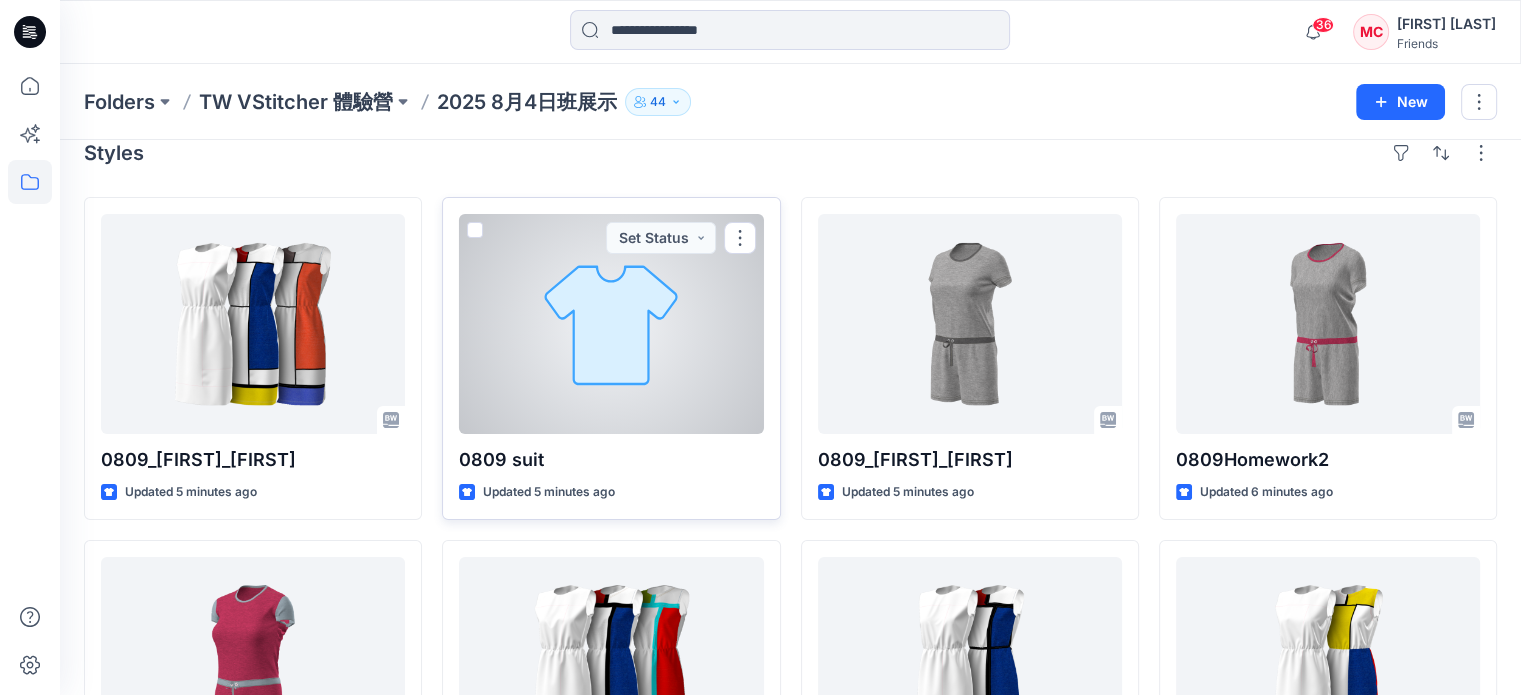 scroll, scrollTop: 0, scrollLeft: 0, axis: both 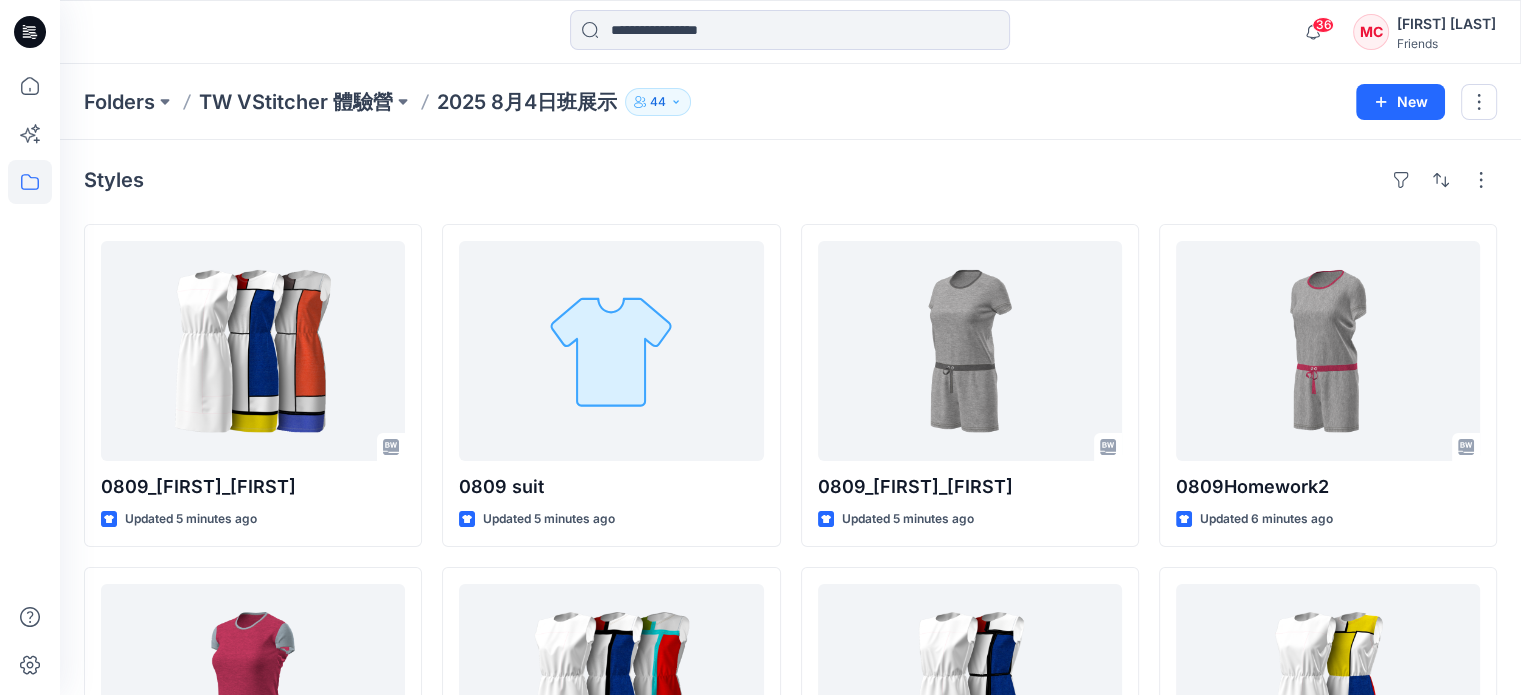 click on "[YEAR] [MONTH][DAY]班展示" at bounding box center [527, 102] 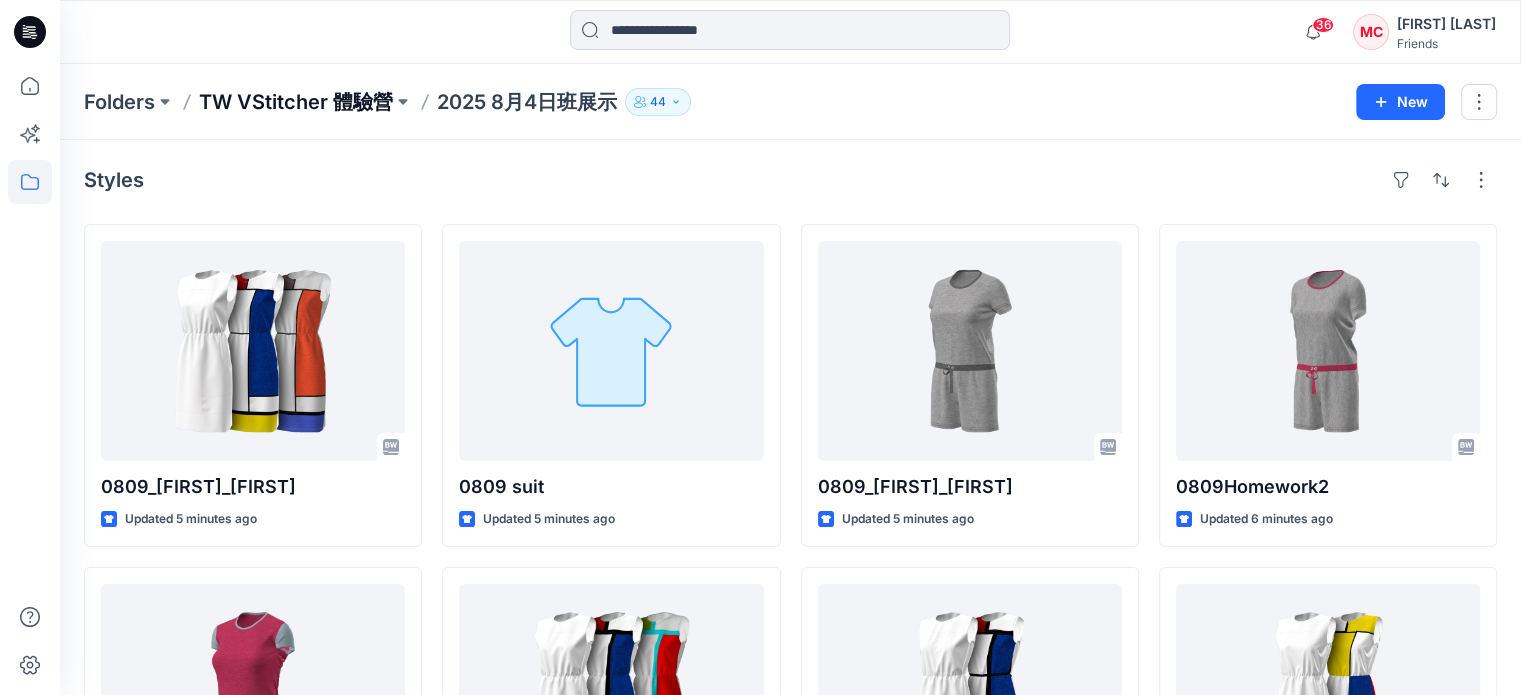 click on "TW VStitcher 體驗營" at bounding box center [296, 102] 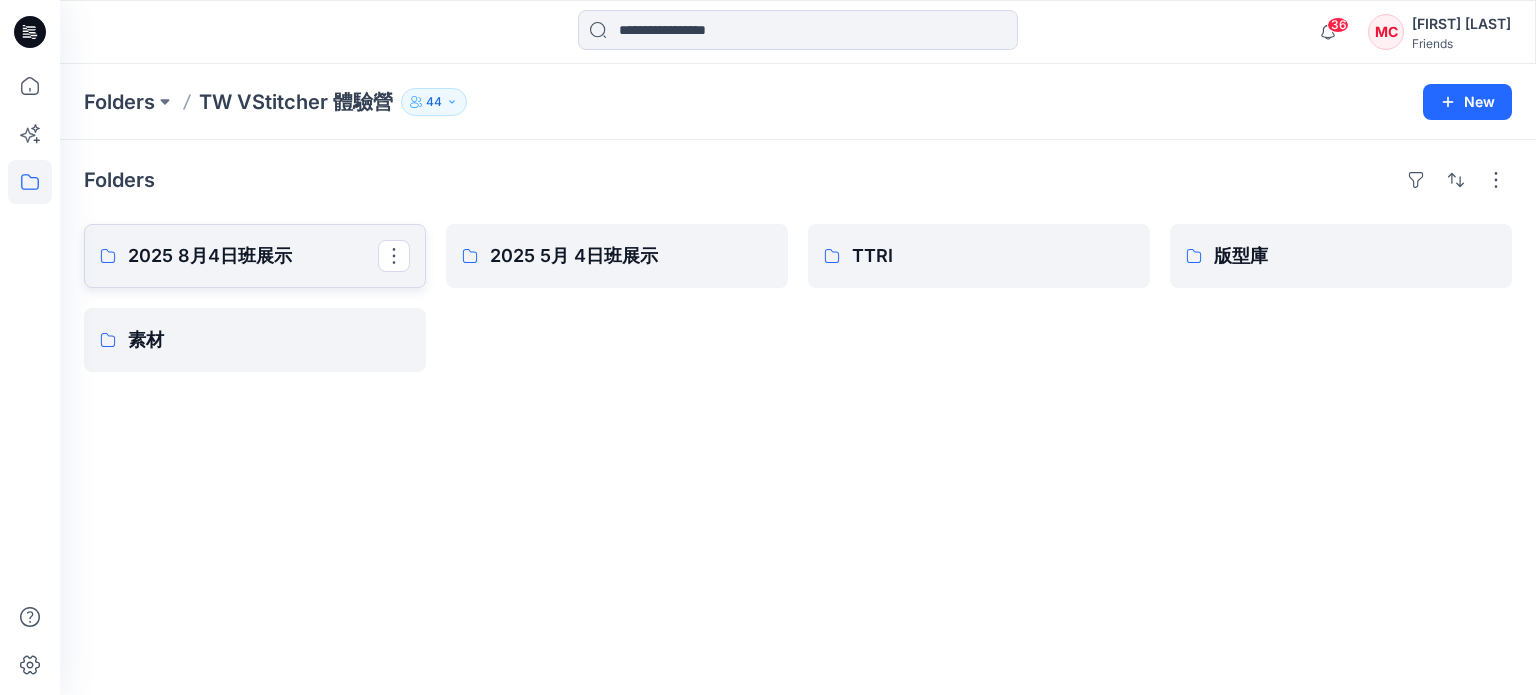click on "[YEAR] [MONTH][DAY]班展示" at bounding box center [253, 256] 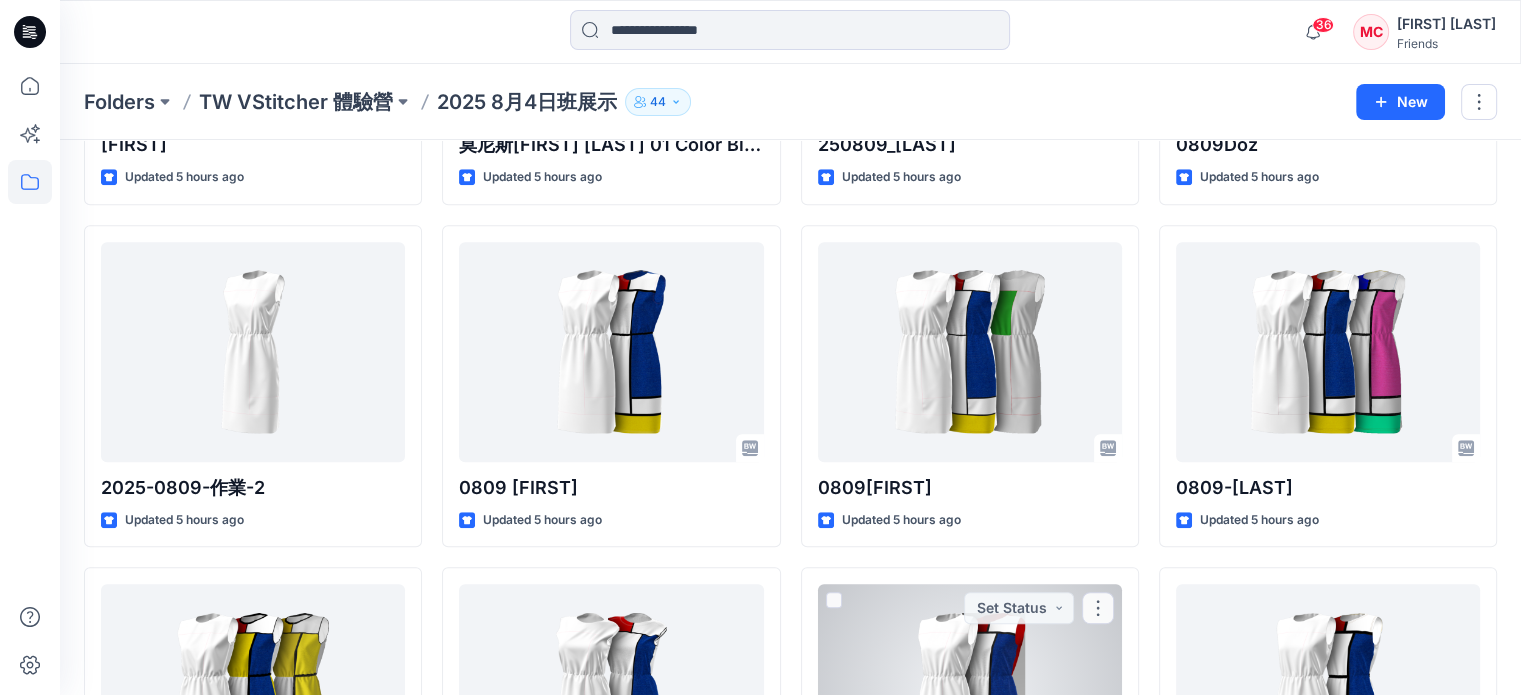 scroll, scrollTop: 927, scrollLeft: 0, axis: vertical 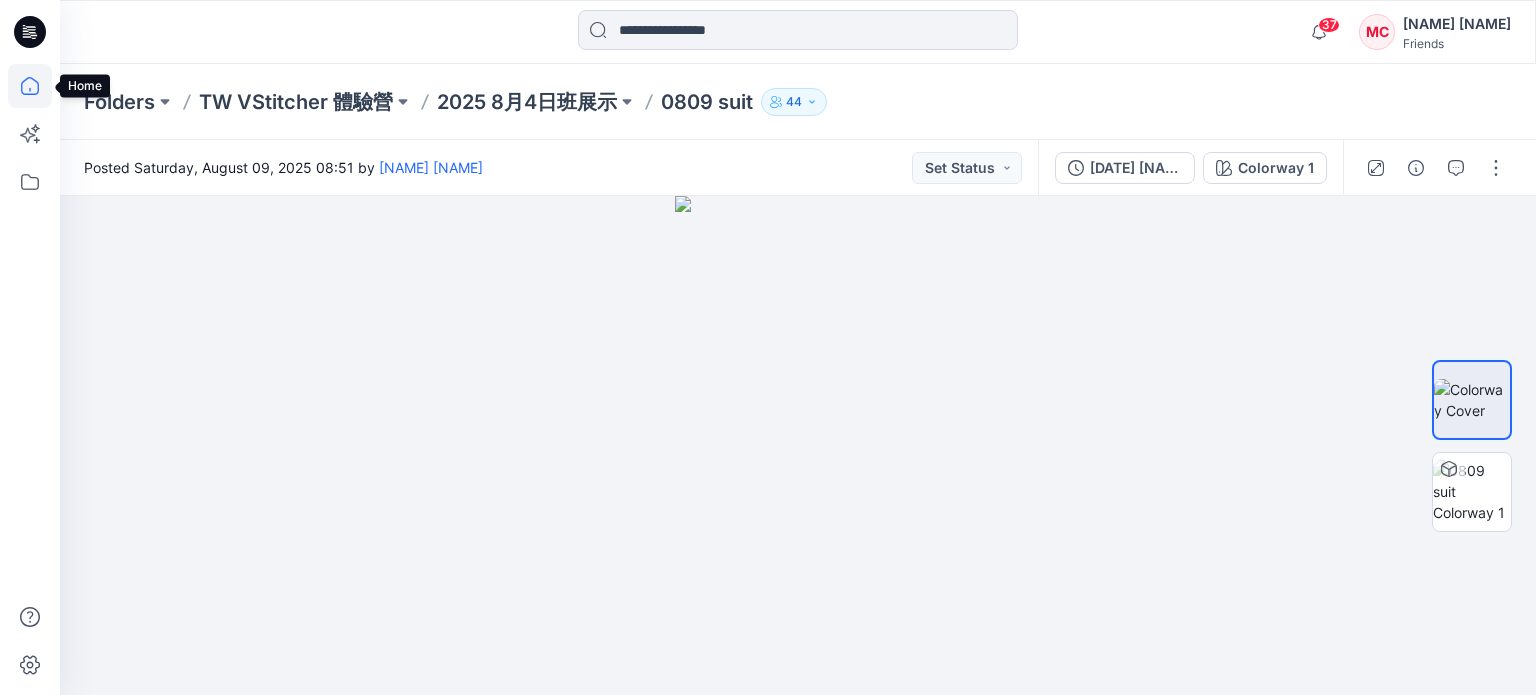 click 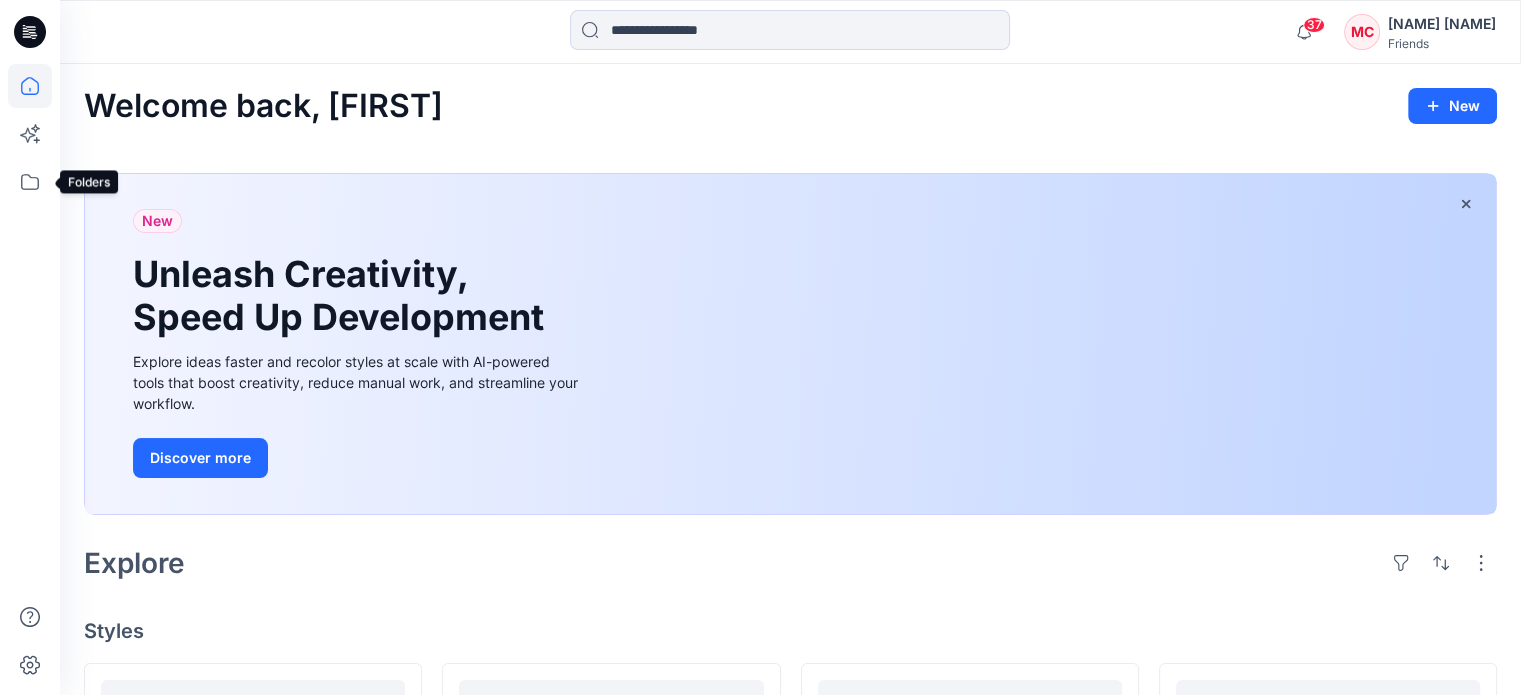 drag, startPoint x: 18, startPoint y: 183, endPoint x: 54, endPoint y: 189, distance: 36.496574 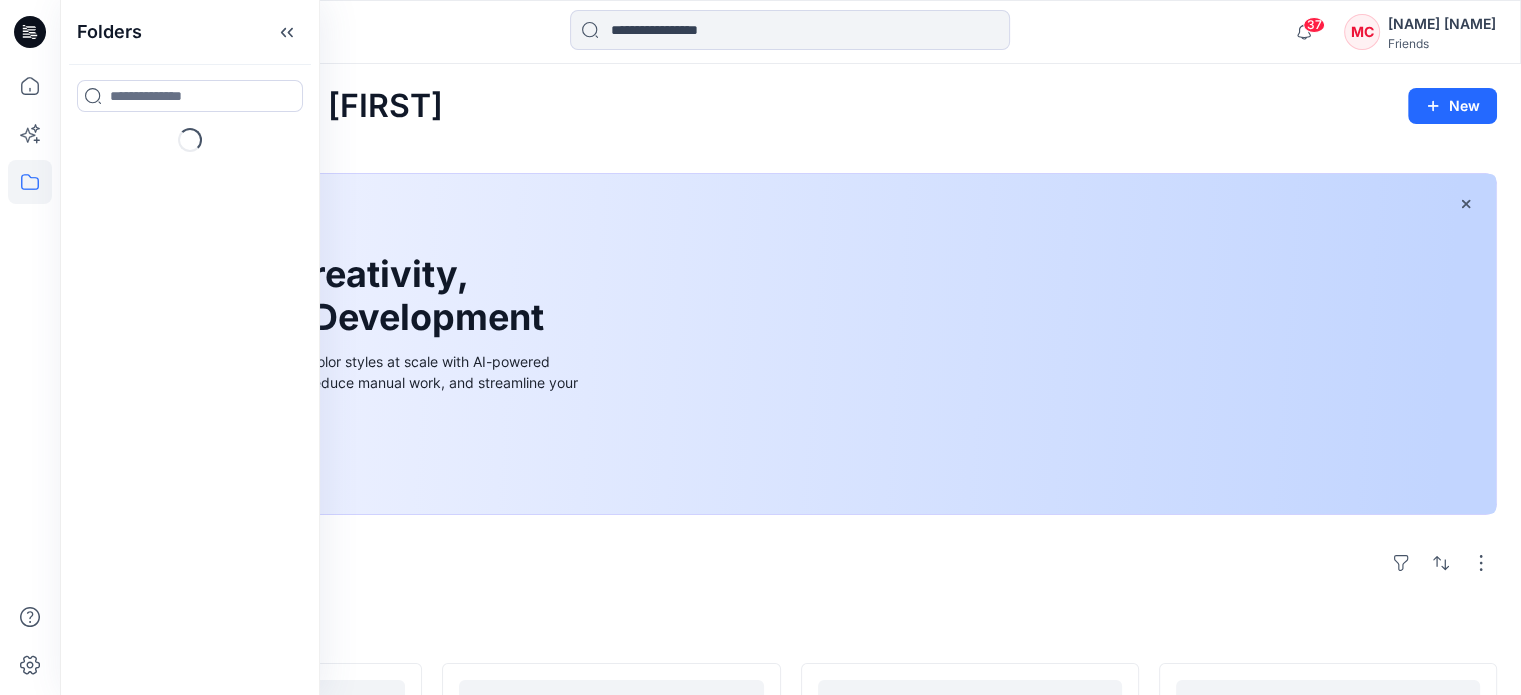 click on "New Unleash Creativity, Speed Up Development Explore ideas faster and recolor styles at scale with AI-powered tools that boost creativity, reduce manual work, and streamline your workflow. Discover more" at bounding box center [790, 348] 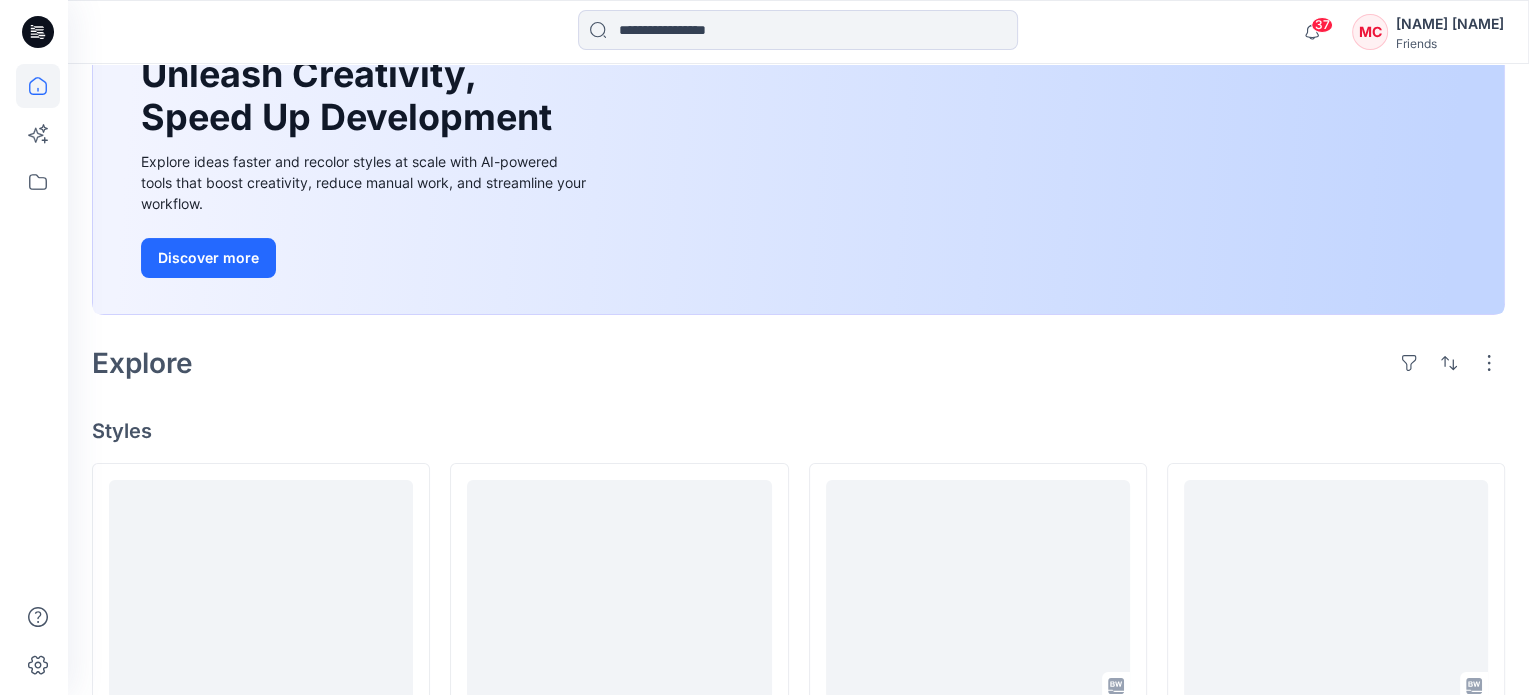 scroll, scrollTop: 0, scrollLeft: 0, axis: both 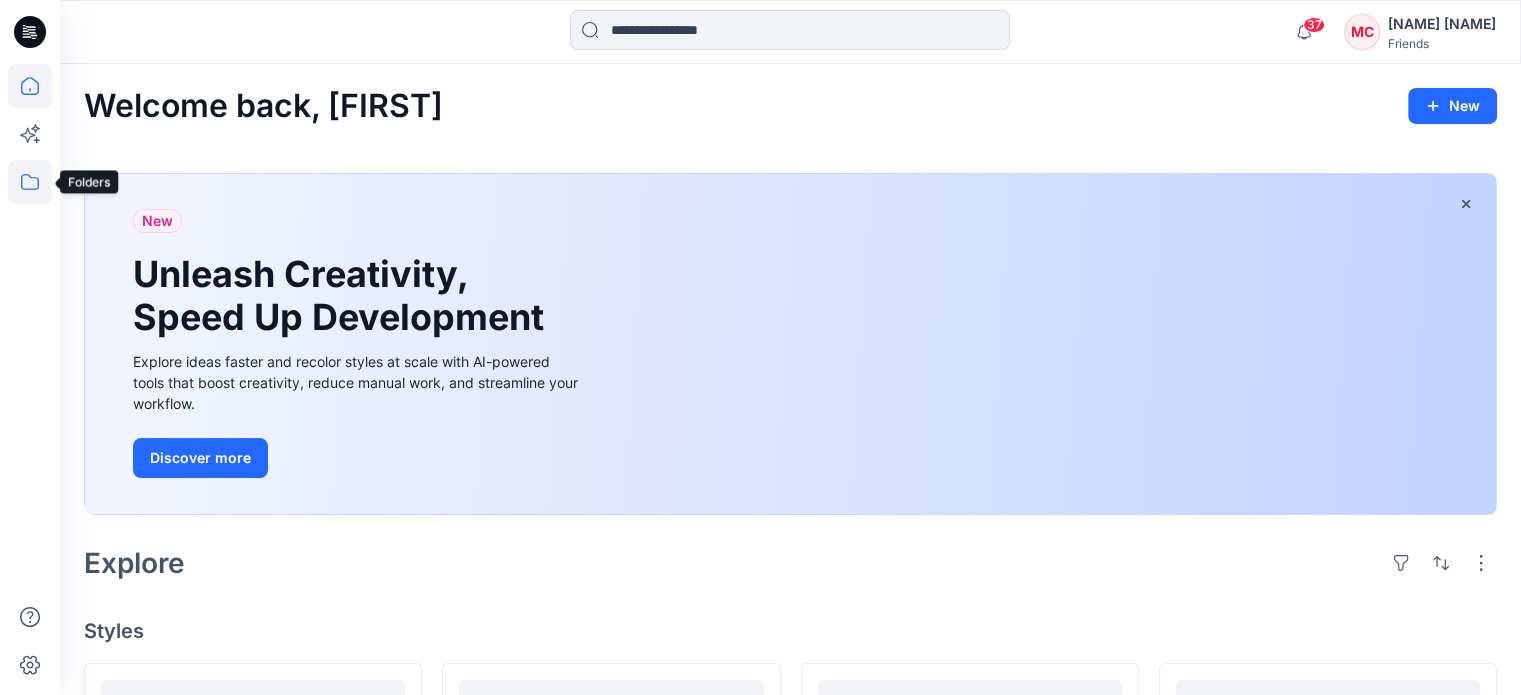 click 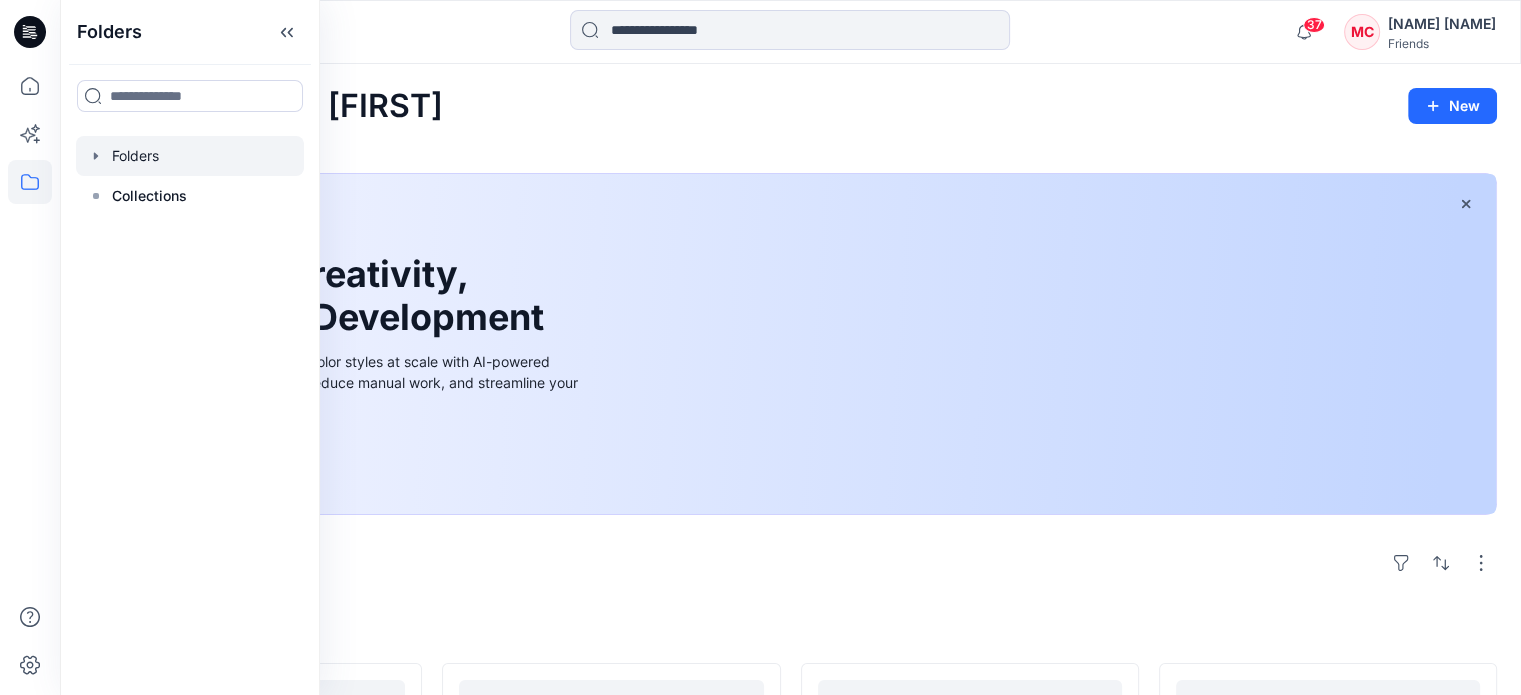 click at bounding box center (190, 156) 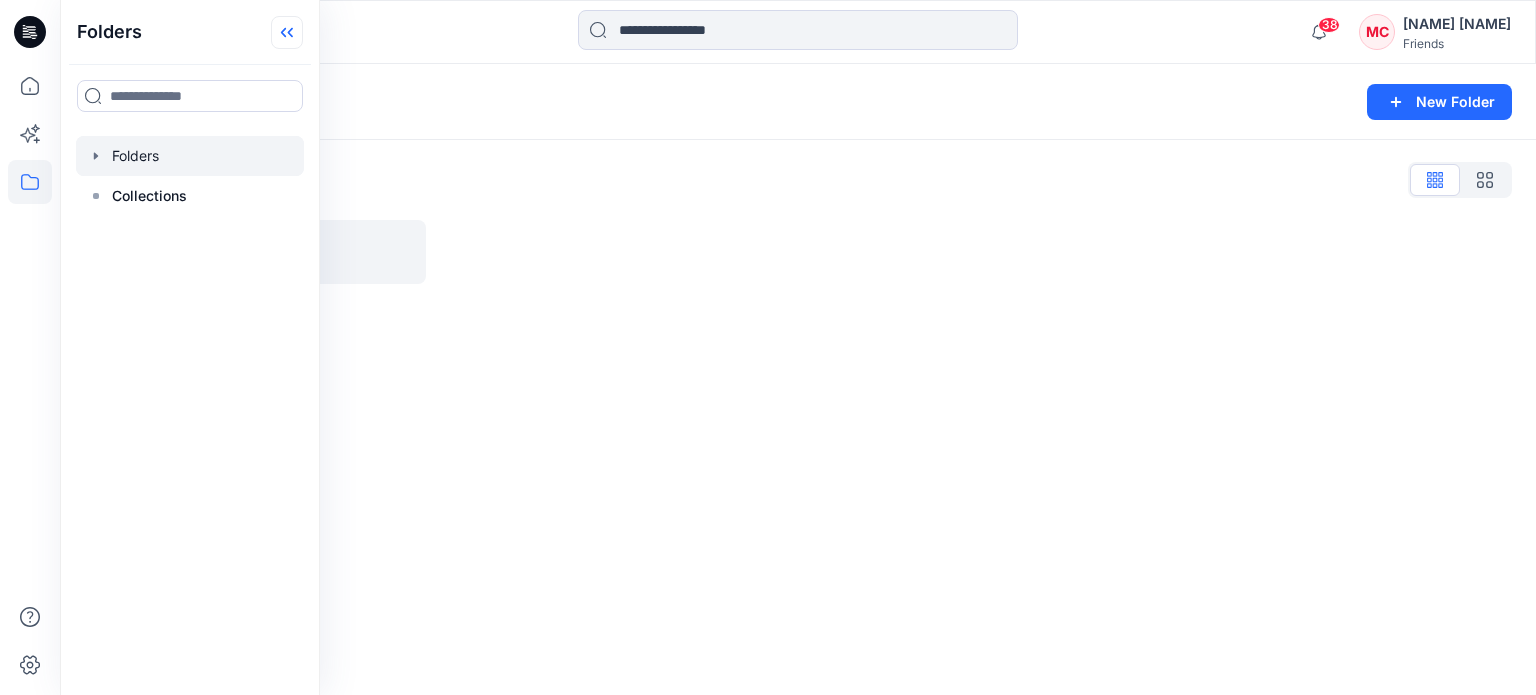 click 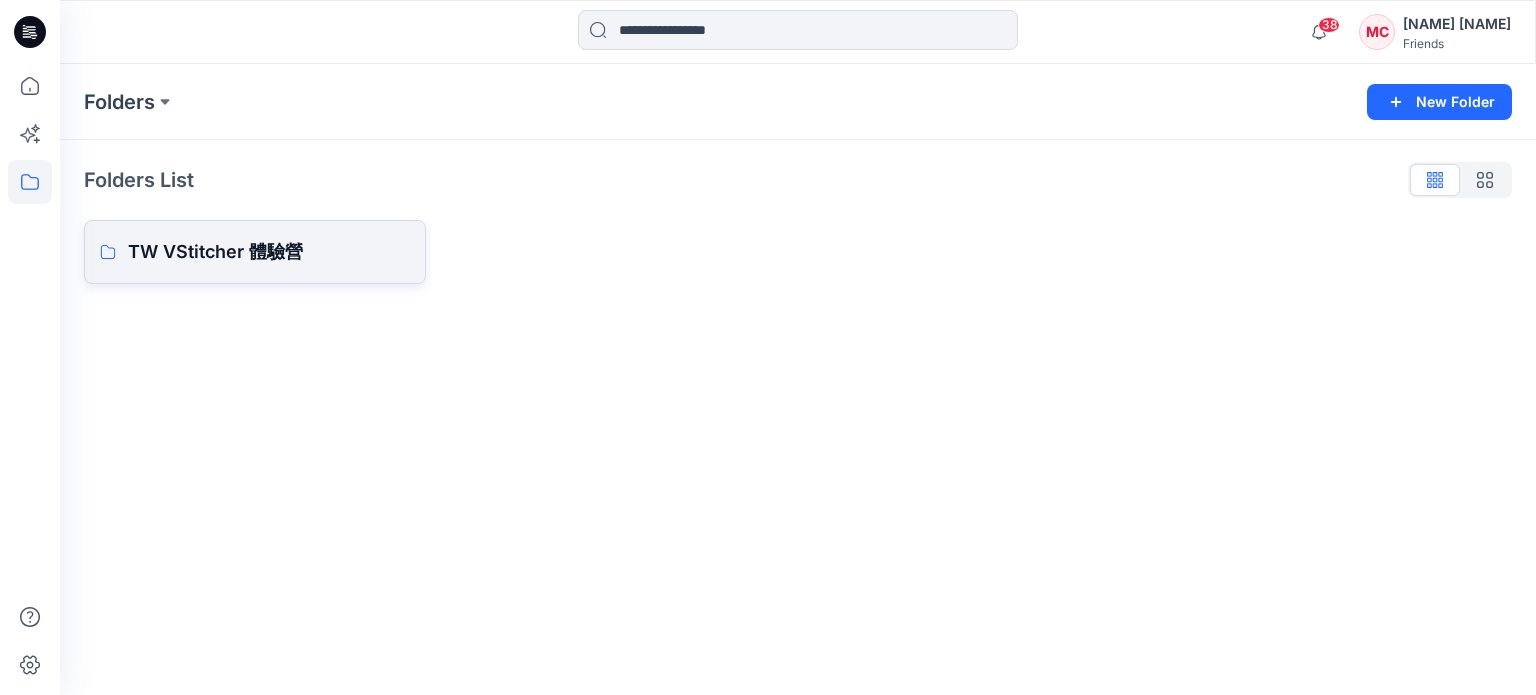 click on "TW VStitcher 體驗營" at bounding box center [269, 252] 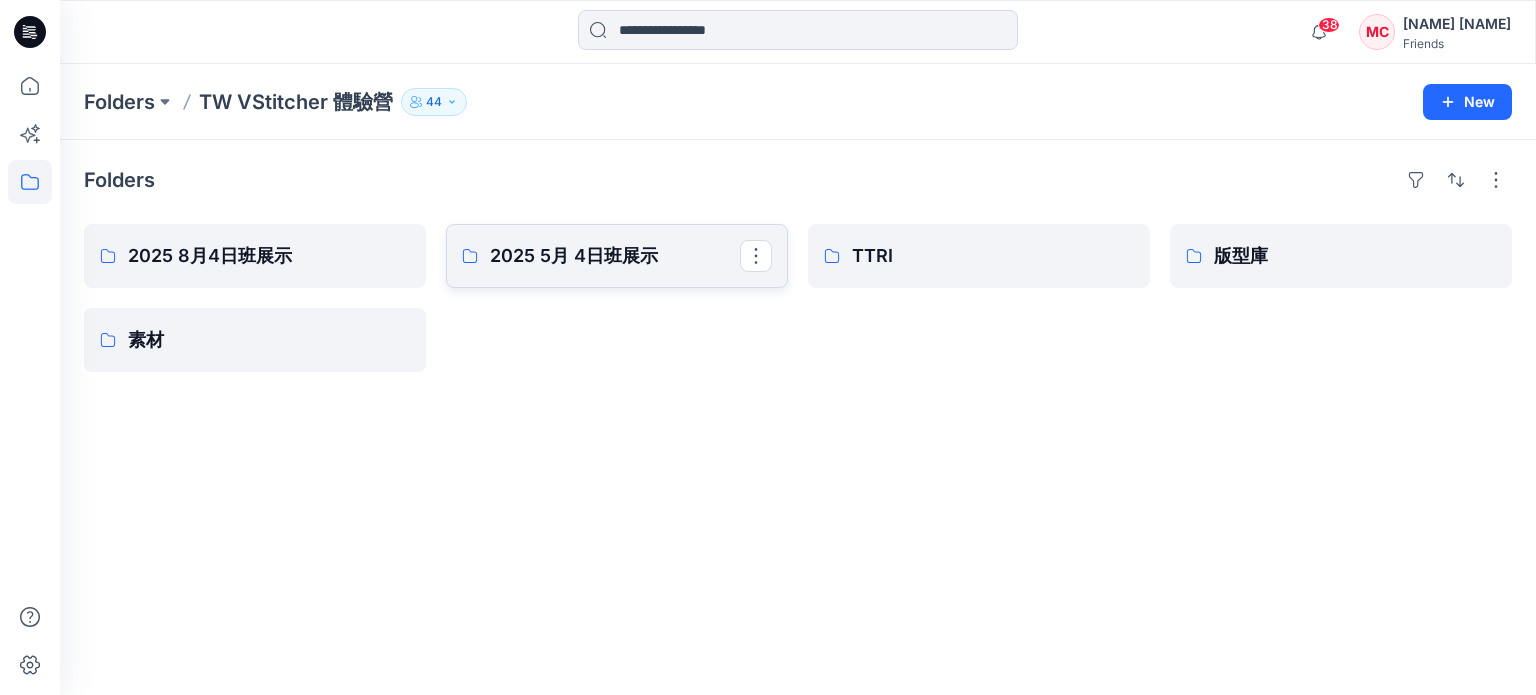 click on "2025 5月 4日班展示" at bounding box center (615, 256) 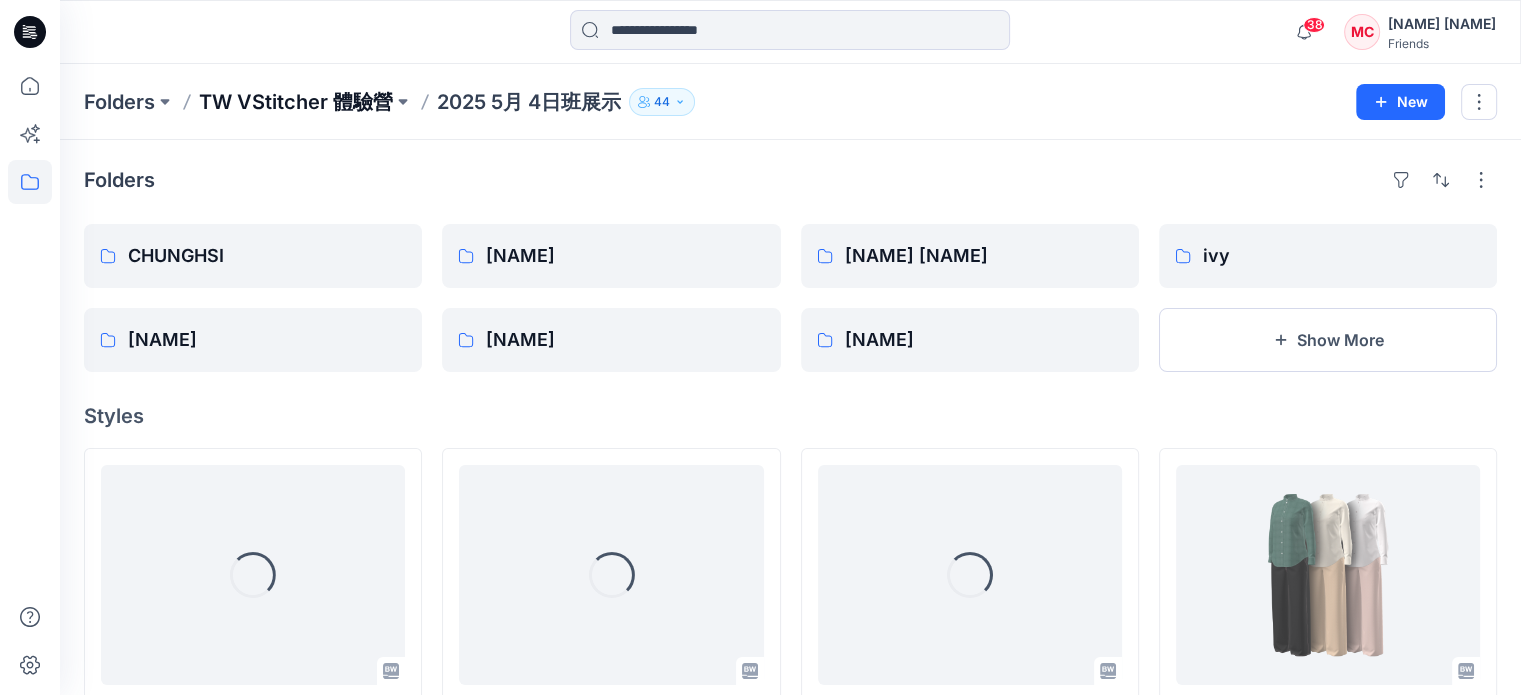 click on "TW VStitcher 體驗營" at bounding box center (296, 102) 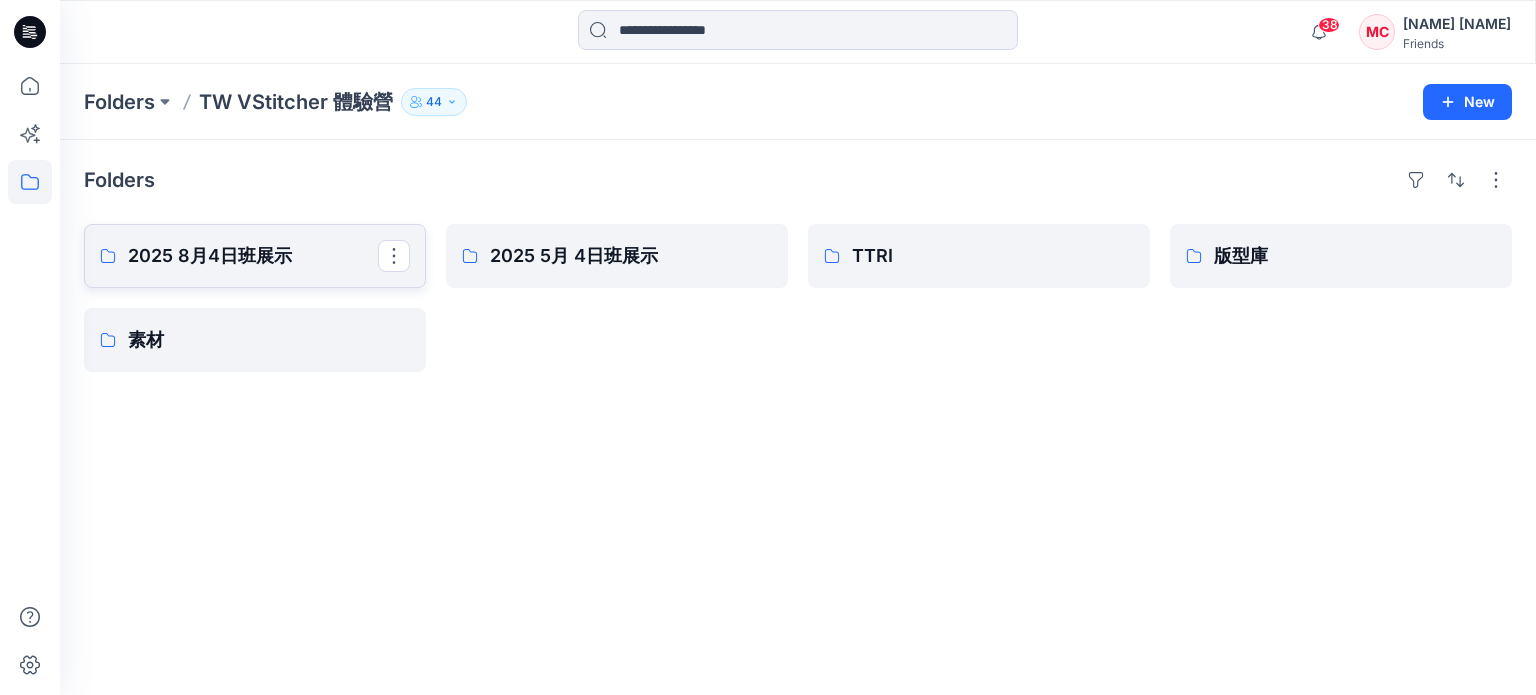 click on "[YEAR] [MONTH][DAY]班展示" at bounding box center [253, 256] 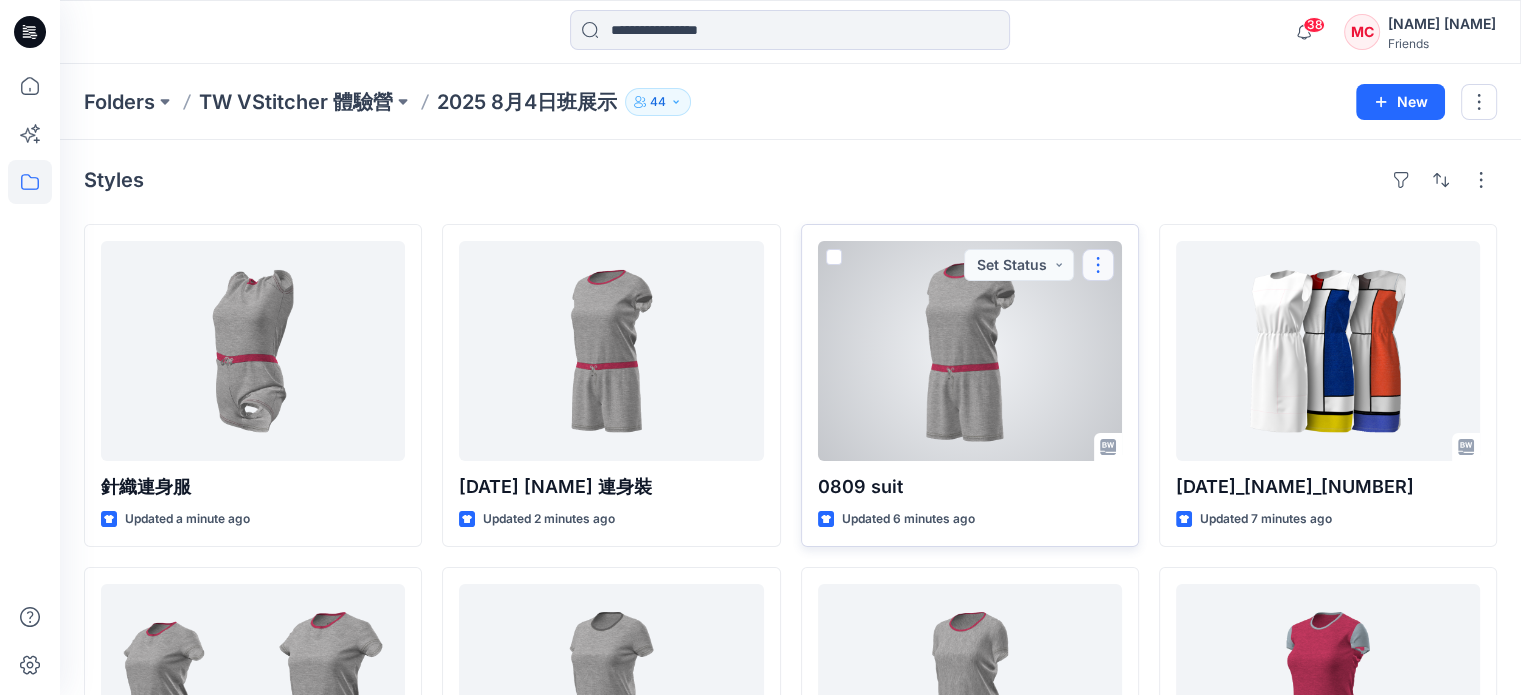 click at bounding box center (1098, 265) 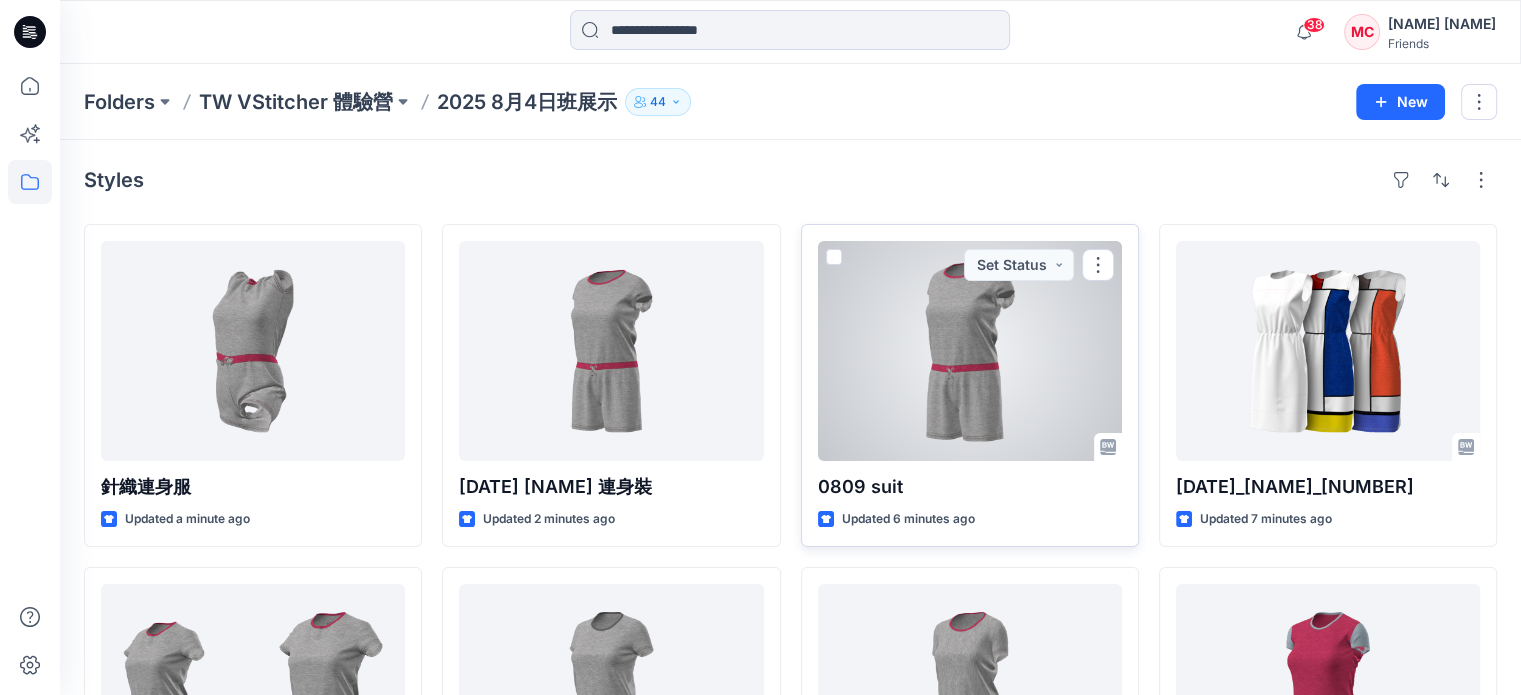 drag, startPoint x: 968, startPoint y: 389, endPoint x: 954, endPoint y: 321, distance: 69.426216 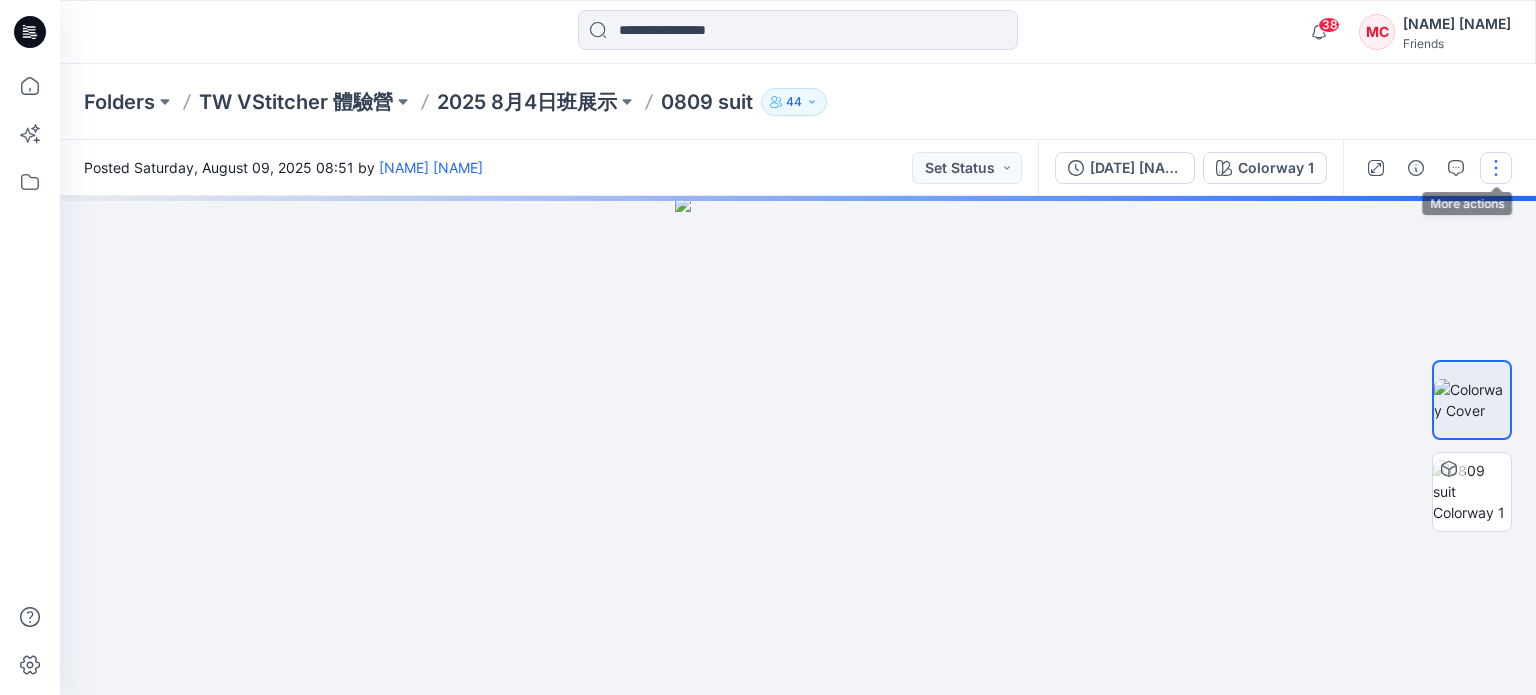 click at bounding box center [1496, 168] 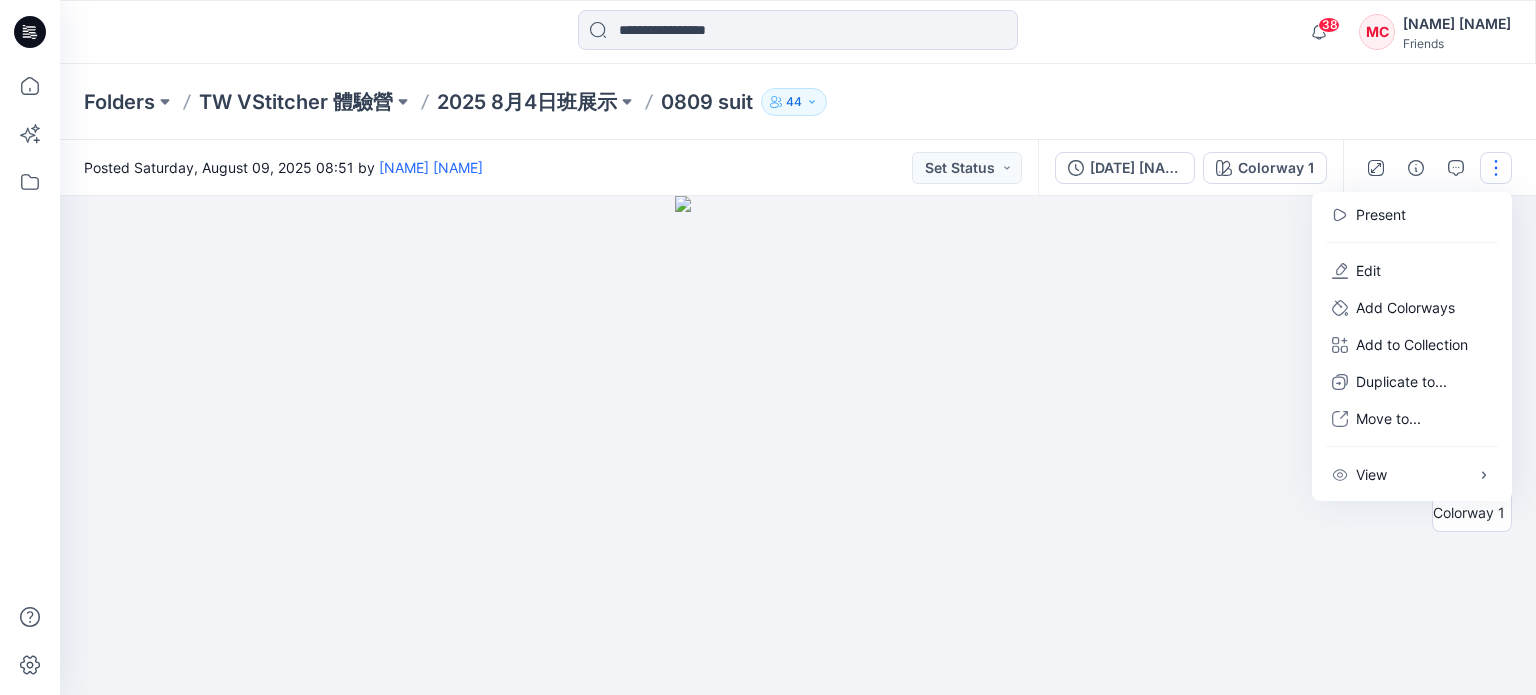 click at bounding box center (798, 445) 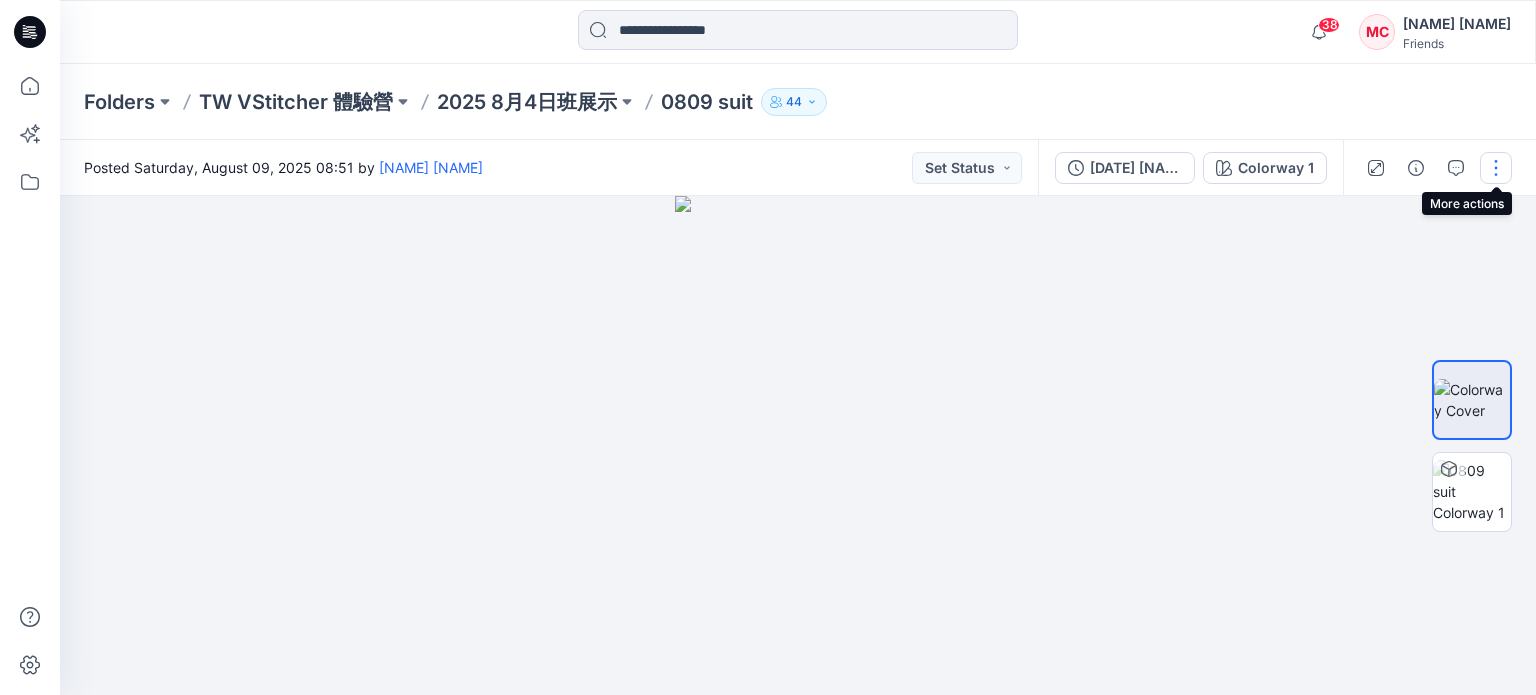 click at bounding box center (1496, 168) 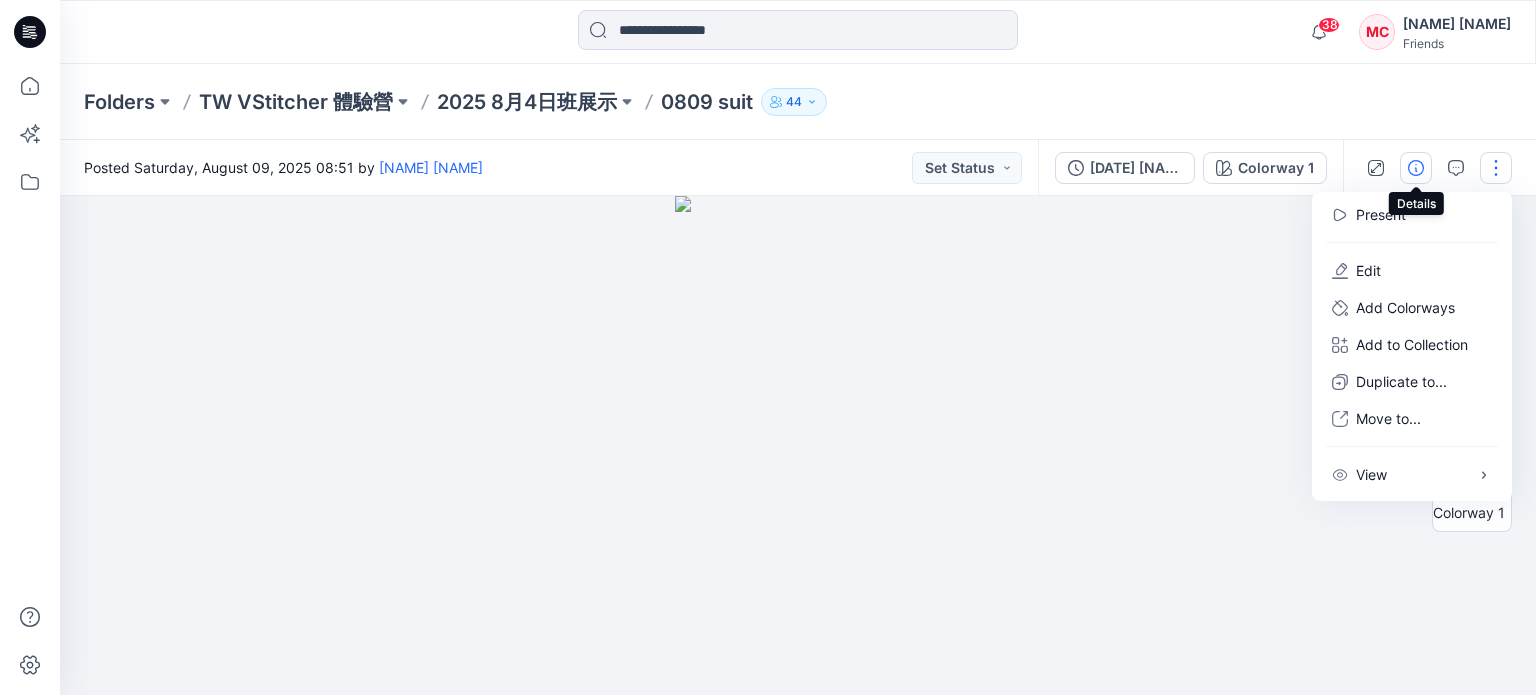 click 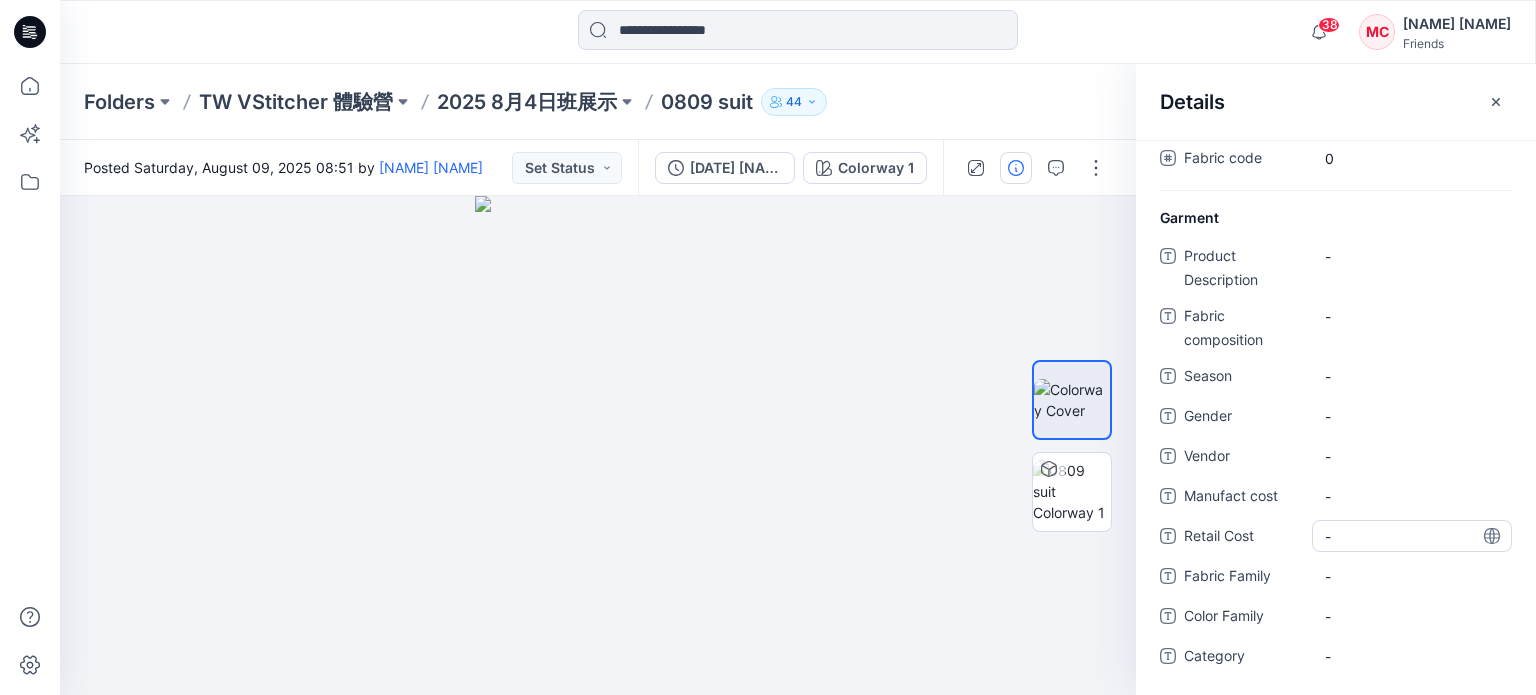 scroll, scrollTop: 0, scrollLeft: 0, axis: both 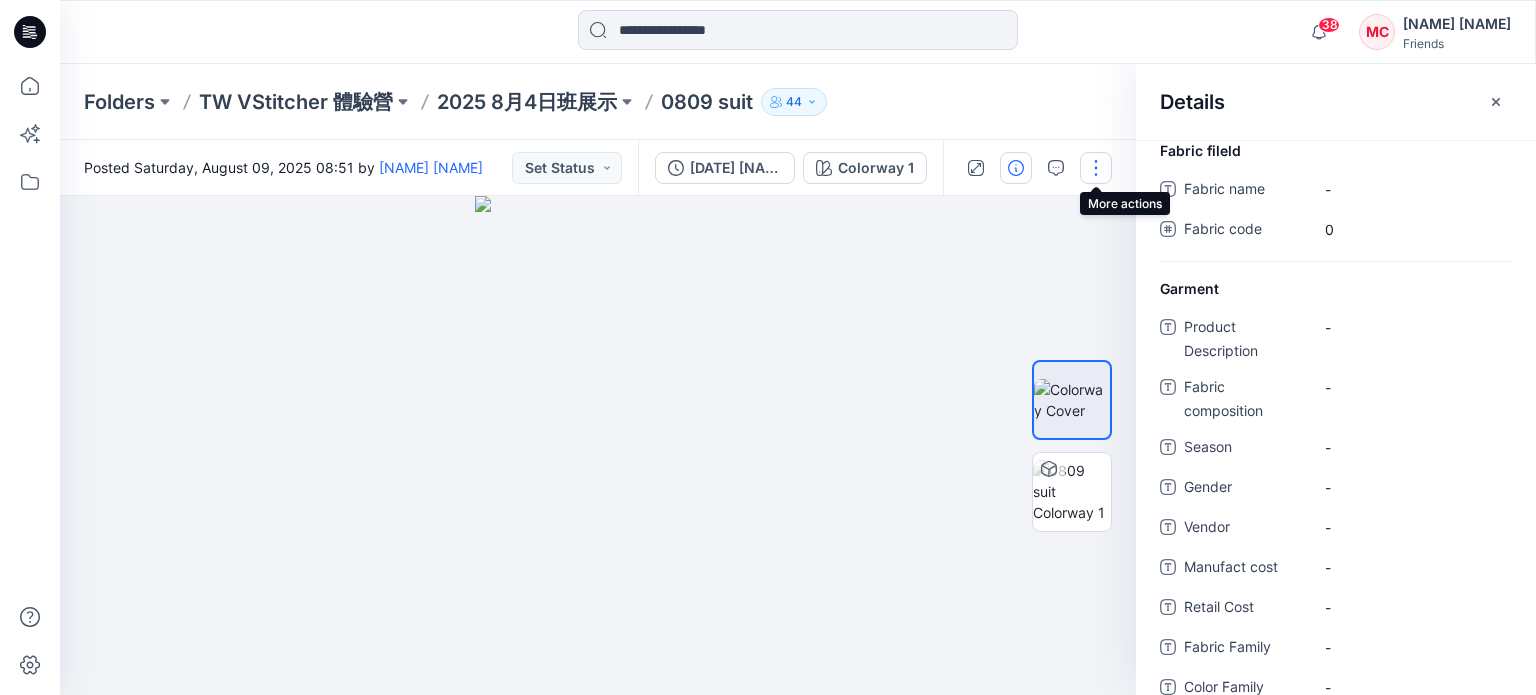 click at bounding box center [1096, 168] 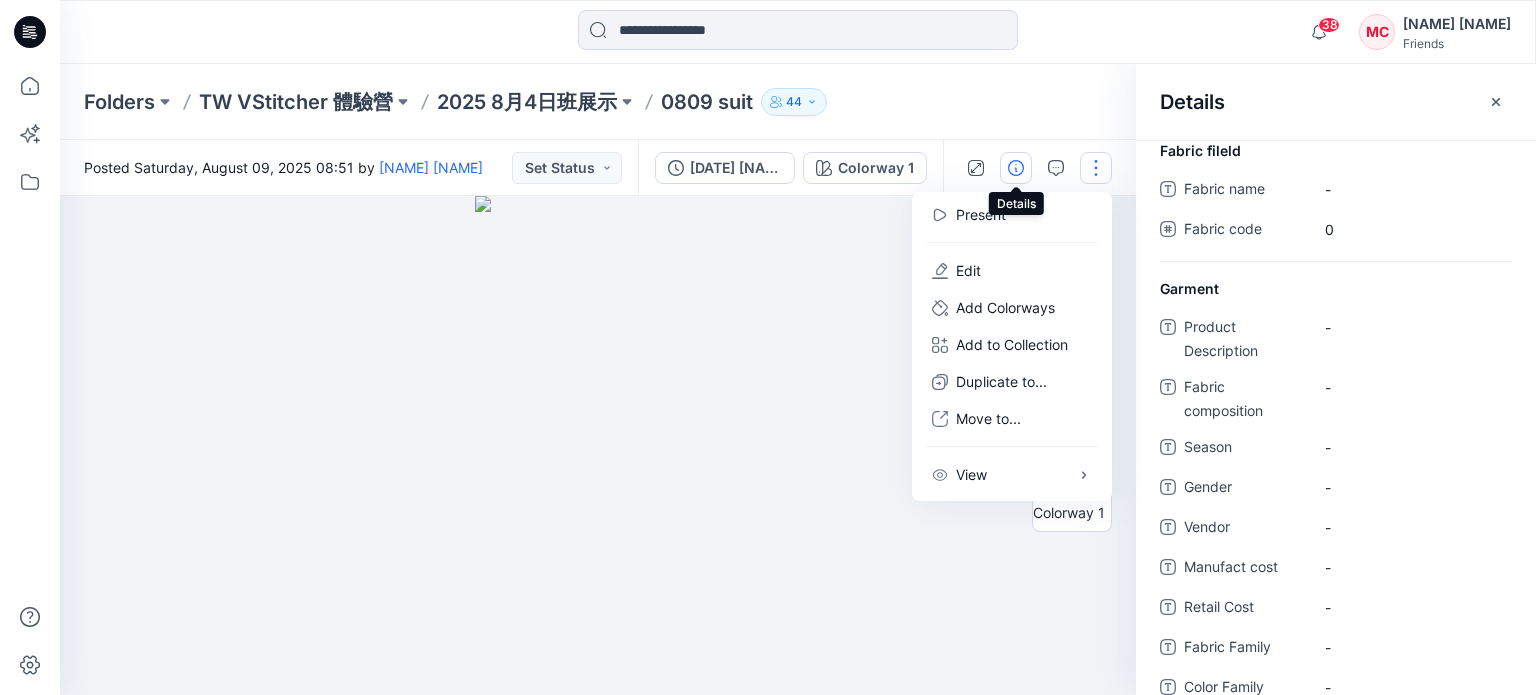 click 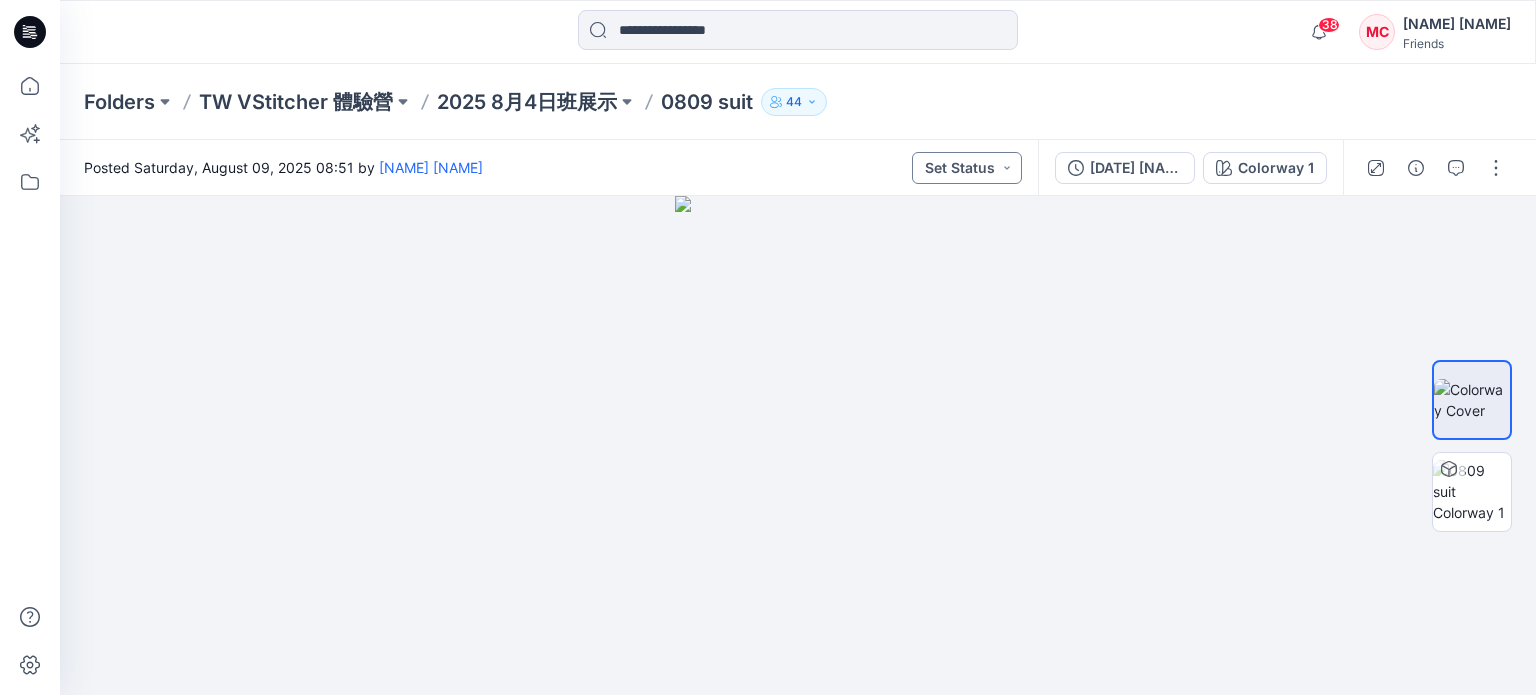 click on "Set Status" at bounding box center (967, 168) 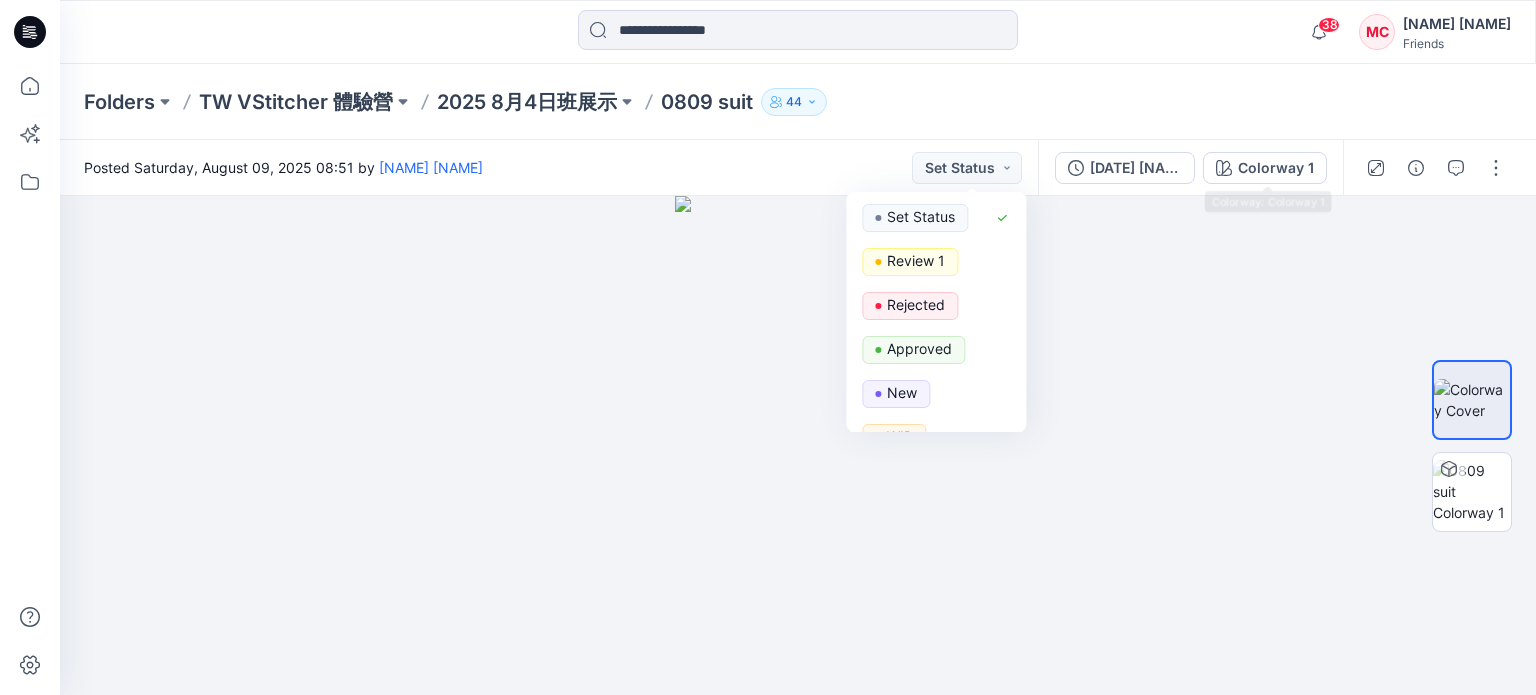click on "Folders TW VStitcher 體驗營 2025 8月4日班展示 0809 suit 44" at bounding box center (798, 102) 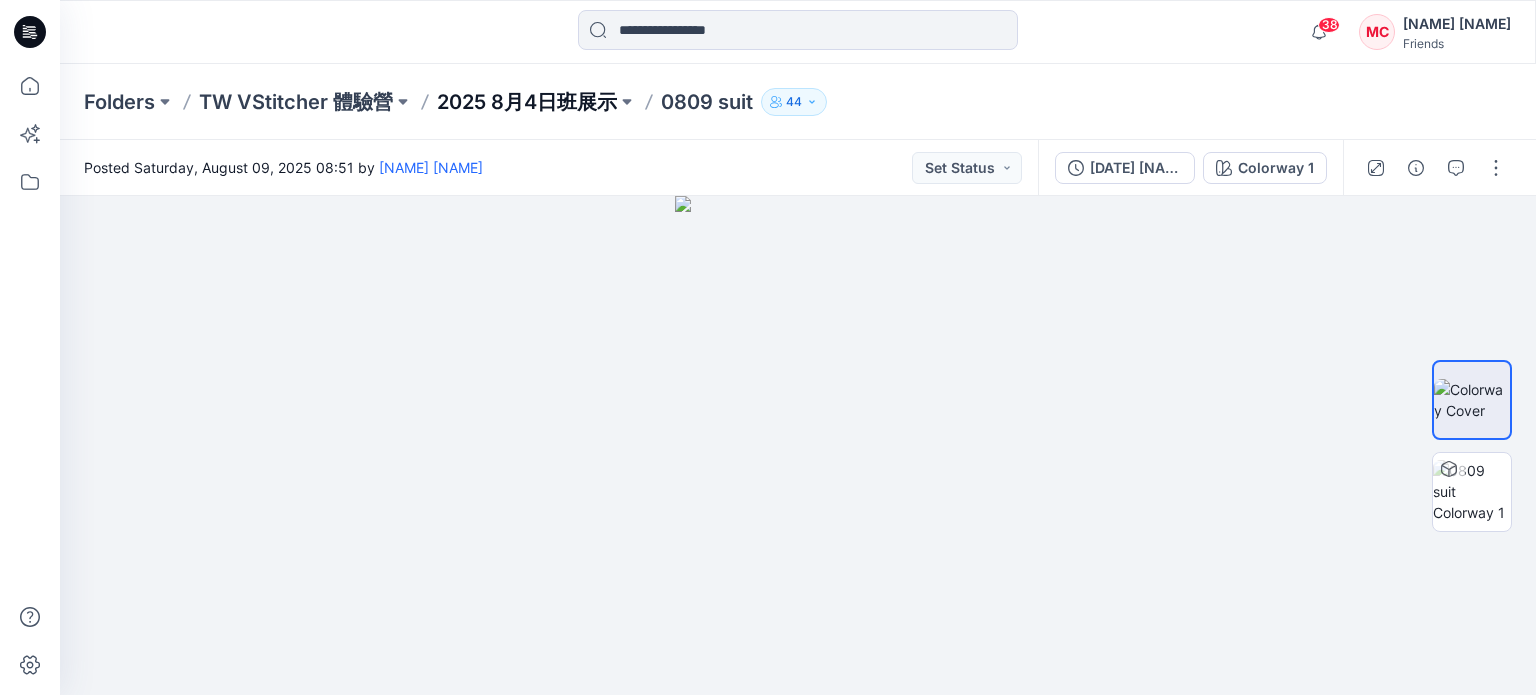 click on "[DATE] [DATE]" at bounding box center [527, 102] 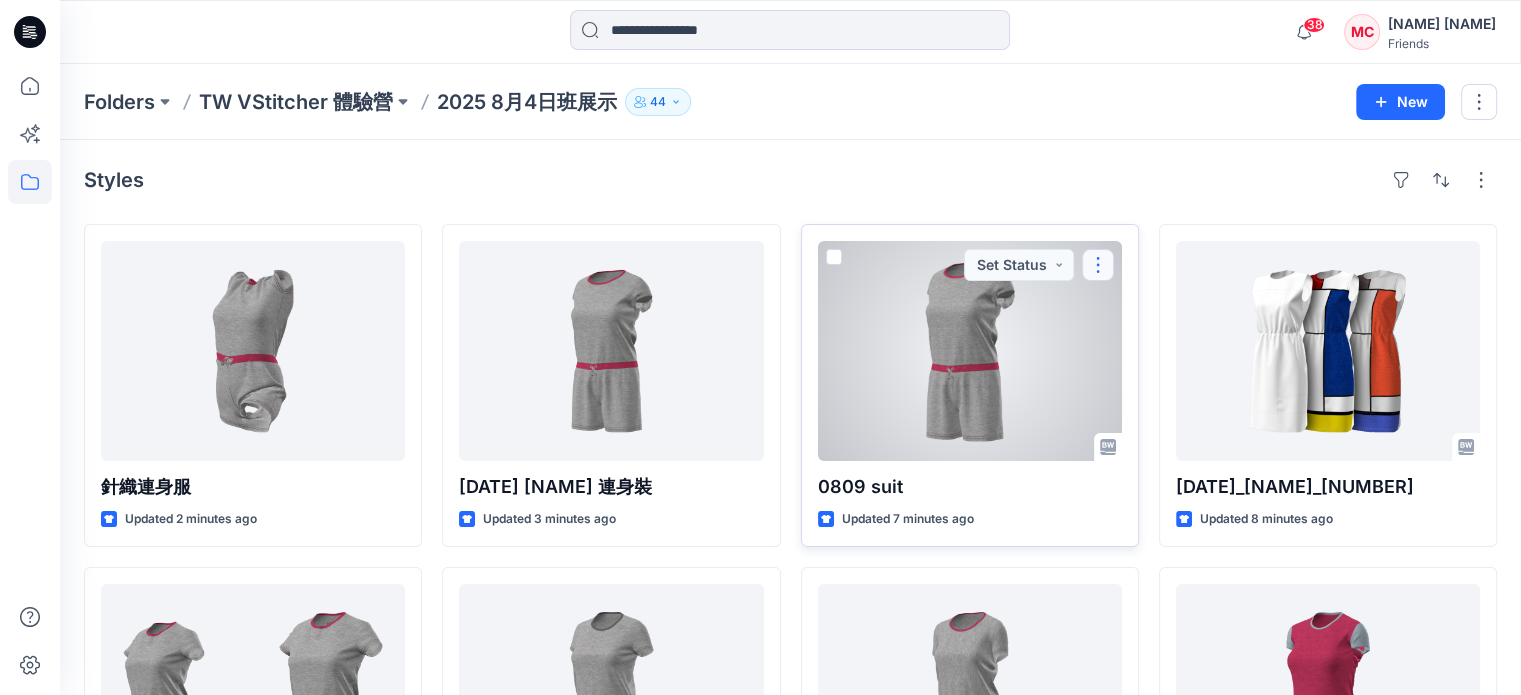 drag, startPoint x: 981, startPoint y: 399, endPoint x: 1092, endPoint y: 264, distance: 174.77414 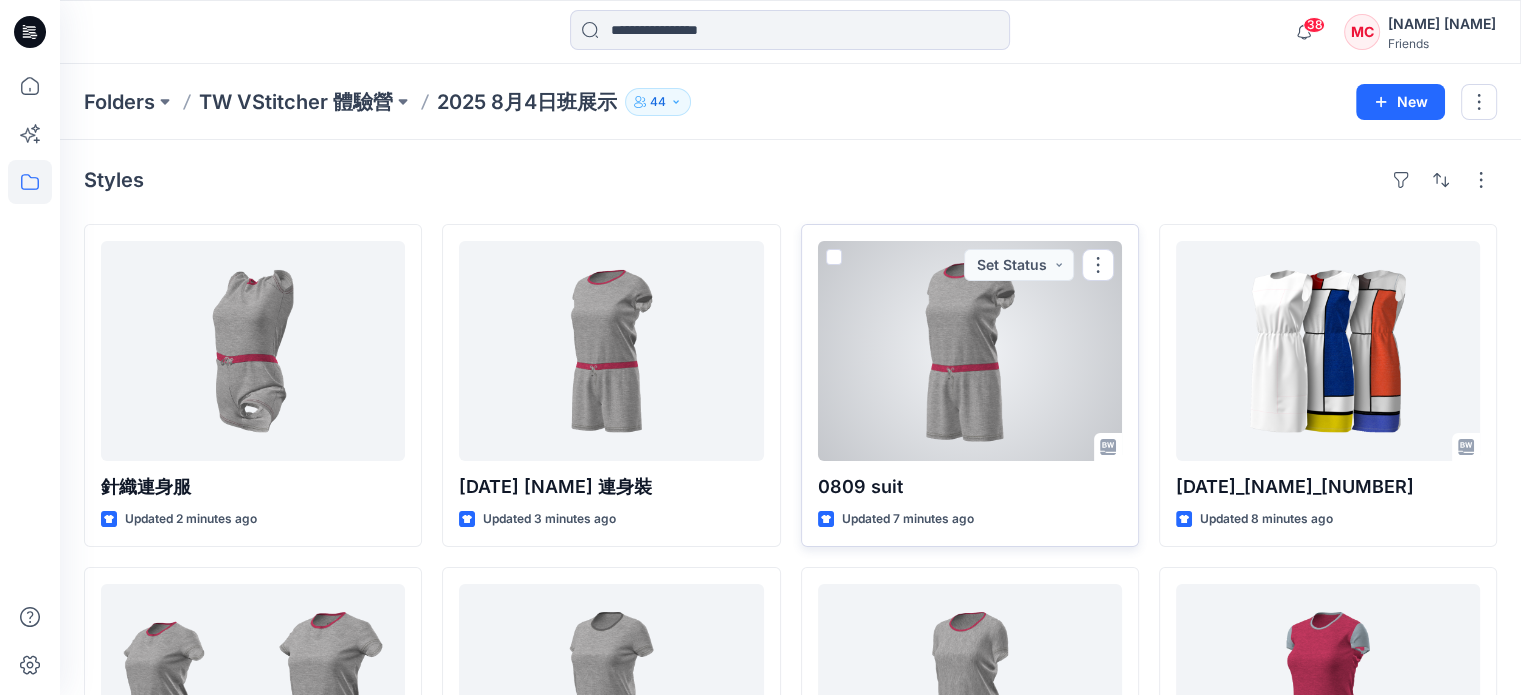 click at bounding box center [834, 257] 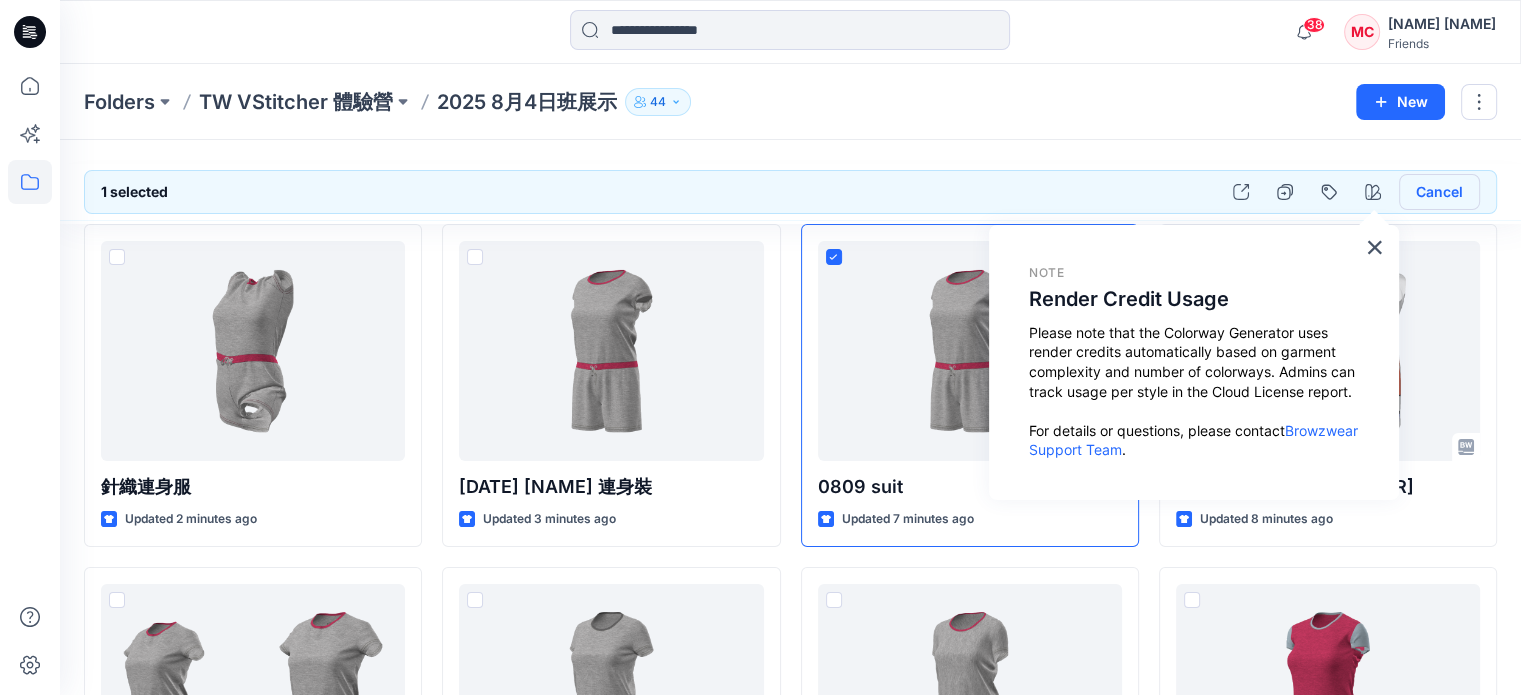 click on "Cancel" at bounding box center (1439, 192) 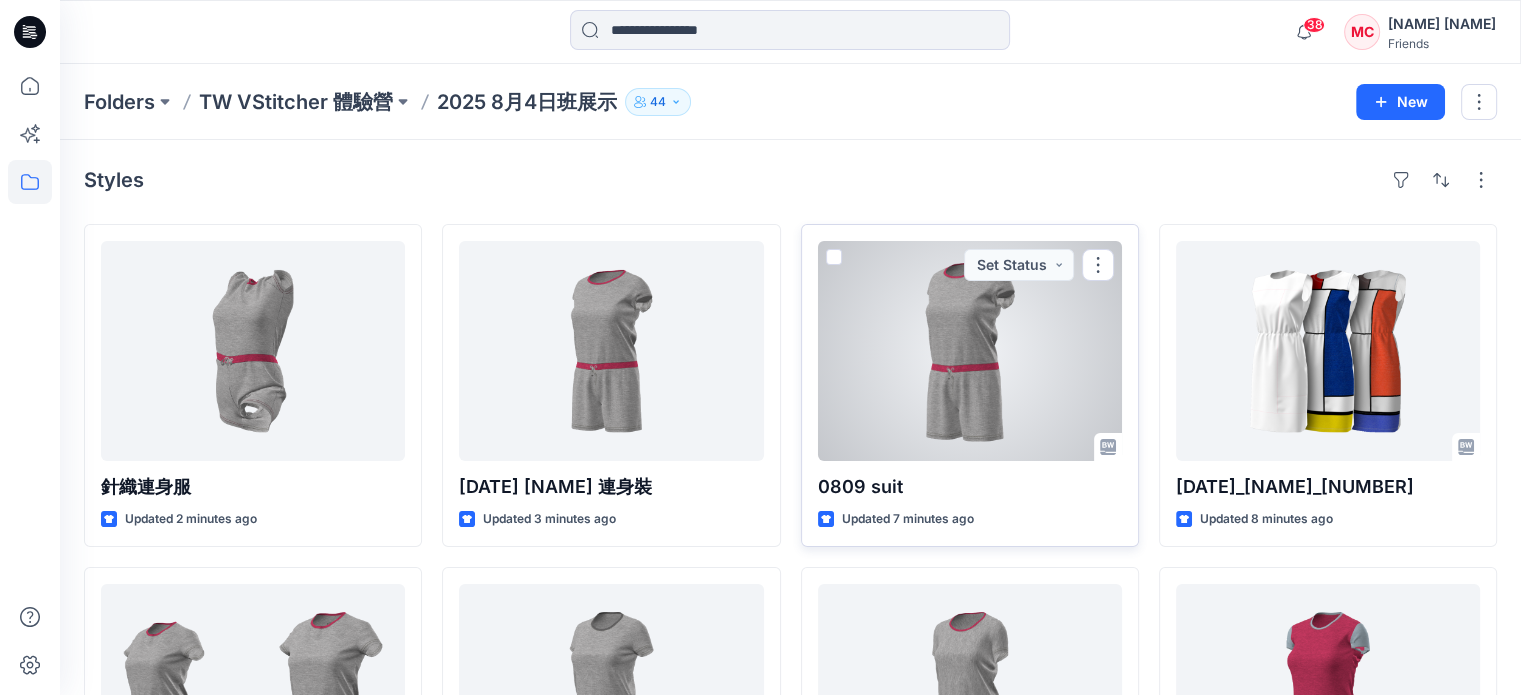 click at bounding box center (834, 257) 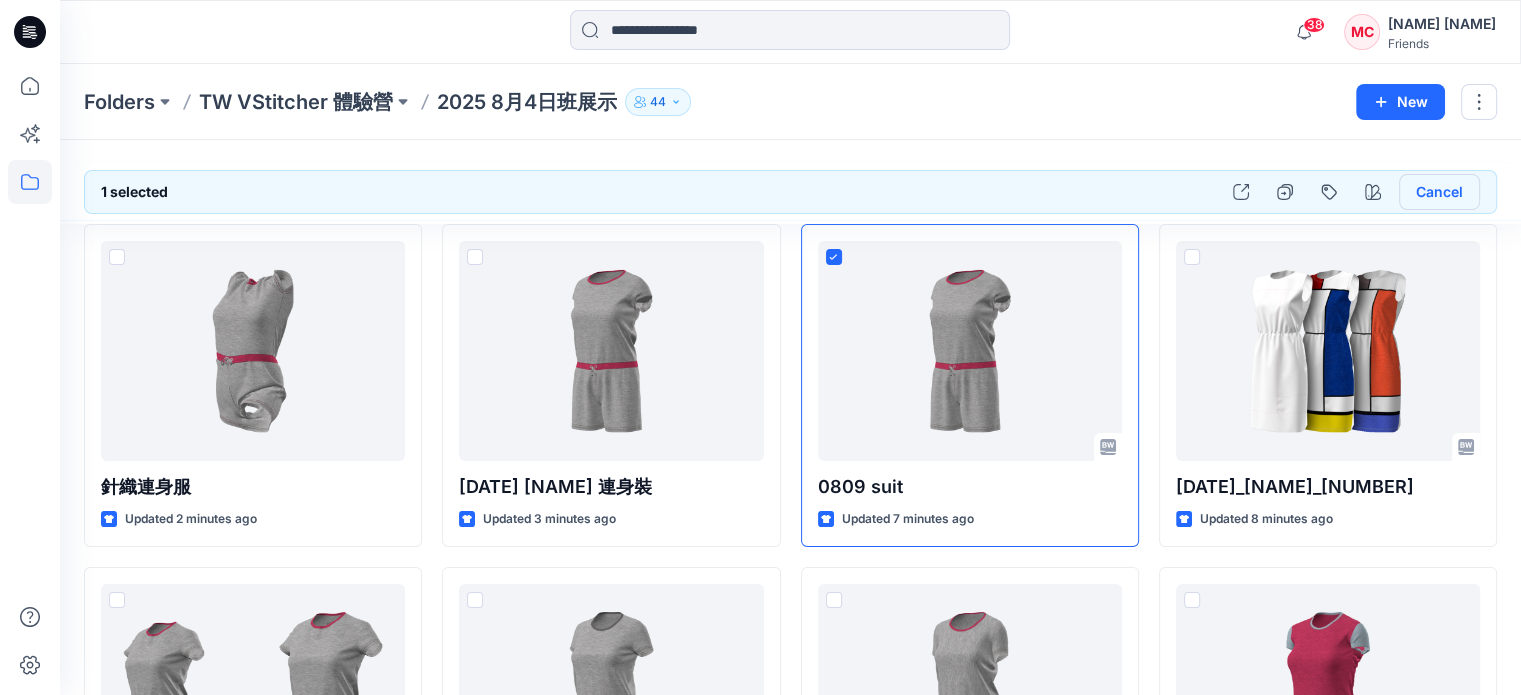 click on "Cancel" at bounding box center (1439, 192) 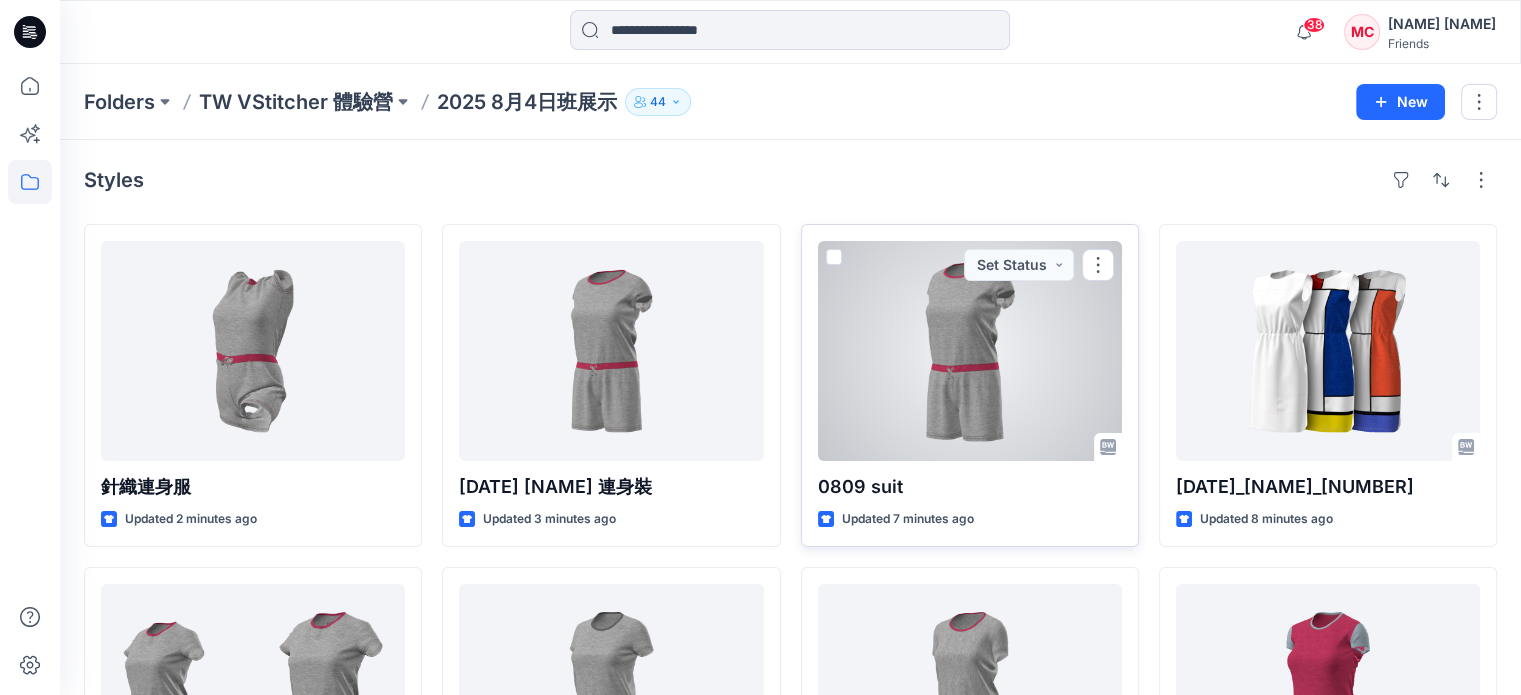 click at bounding box center (834, 257) 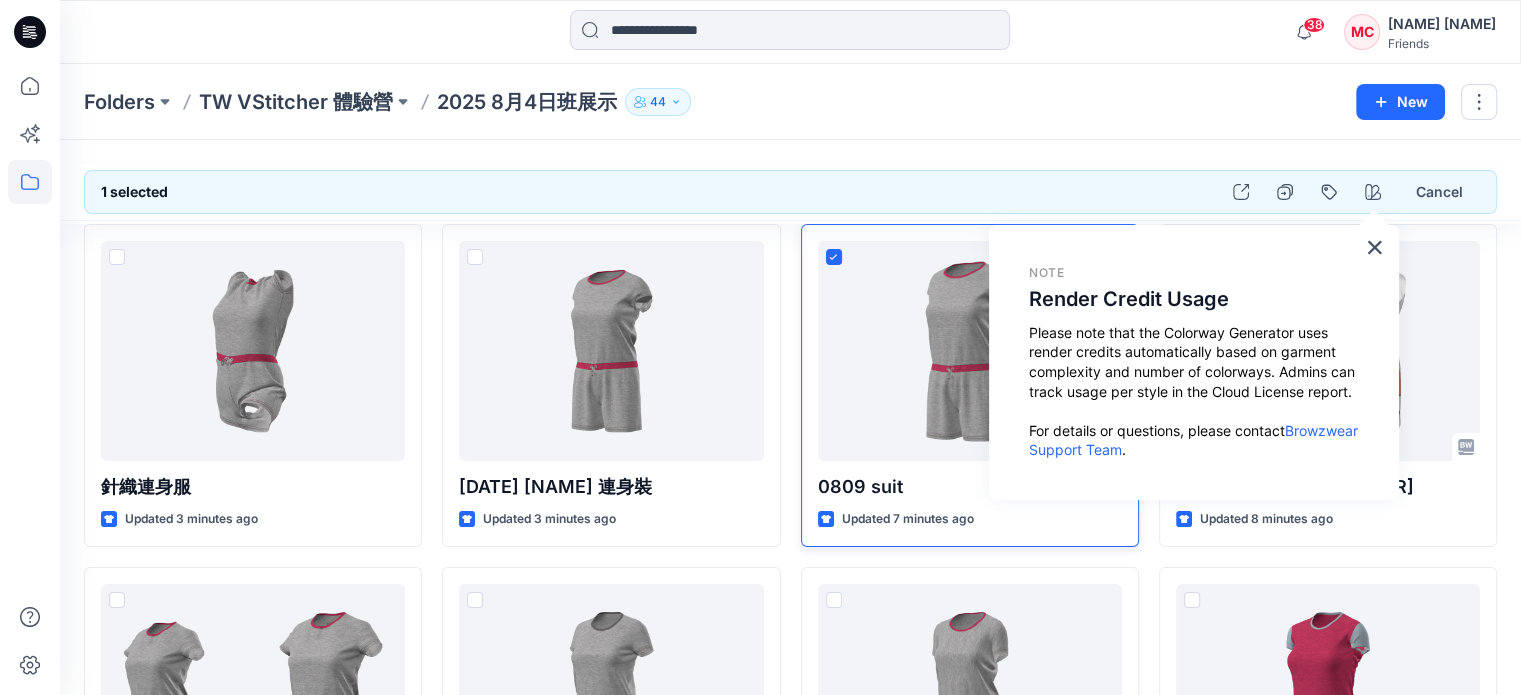 drag, startPoint x: 904, startPoint y: 255, endPoint x: 936, endPoint y: 136, distance: 123.22743 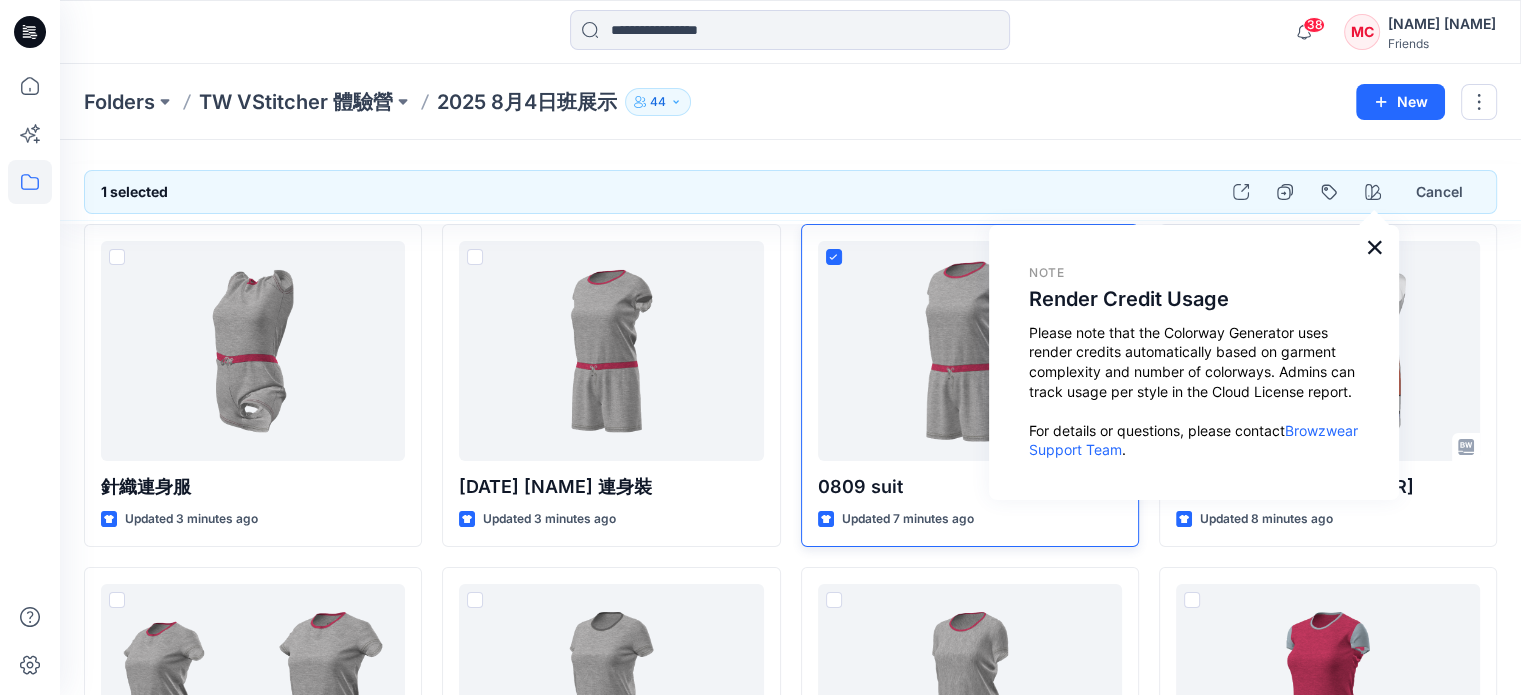 click on "×" at bounding box center [1374, 247] 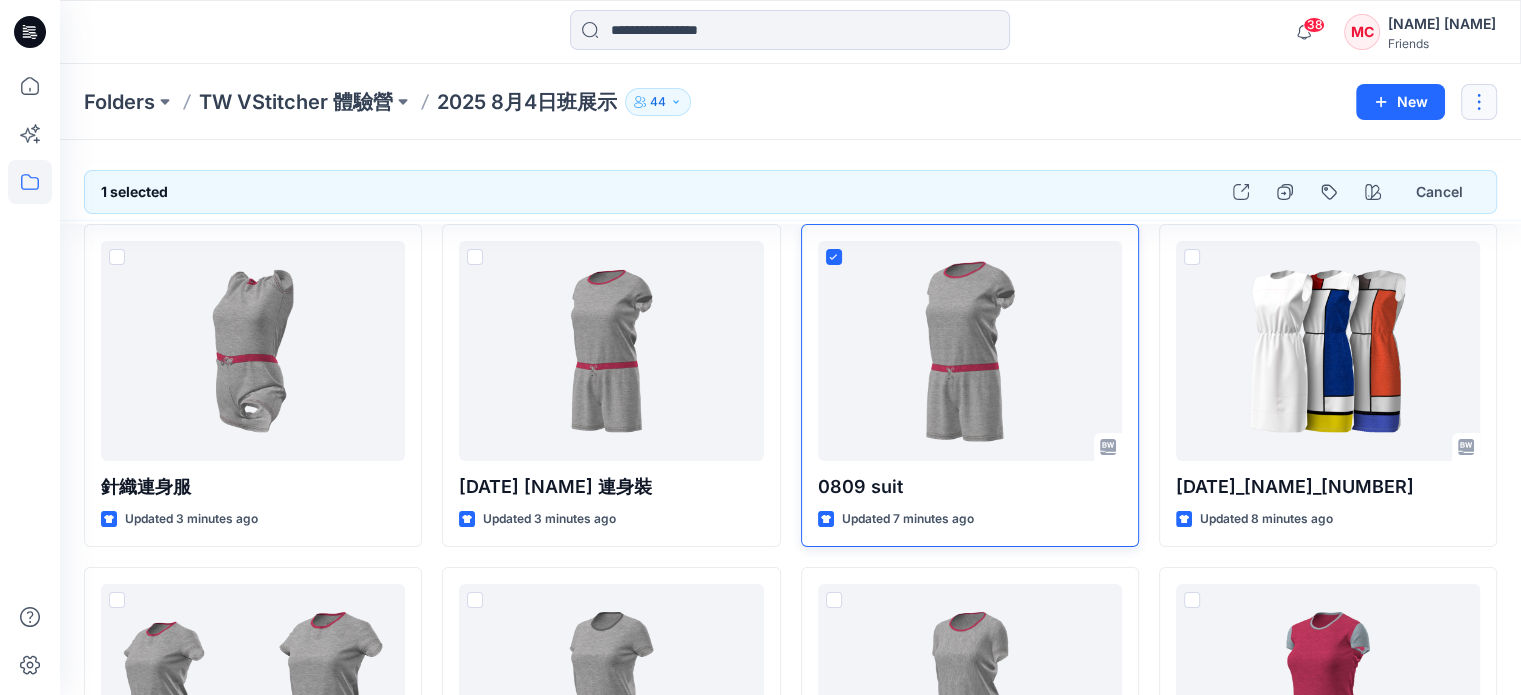 click at bounding box center (1479, 102) 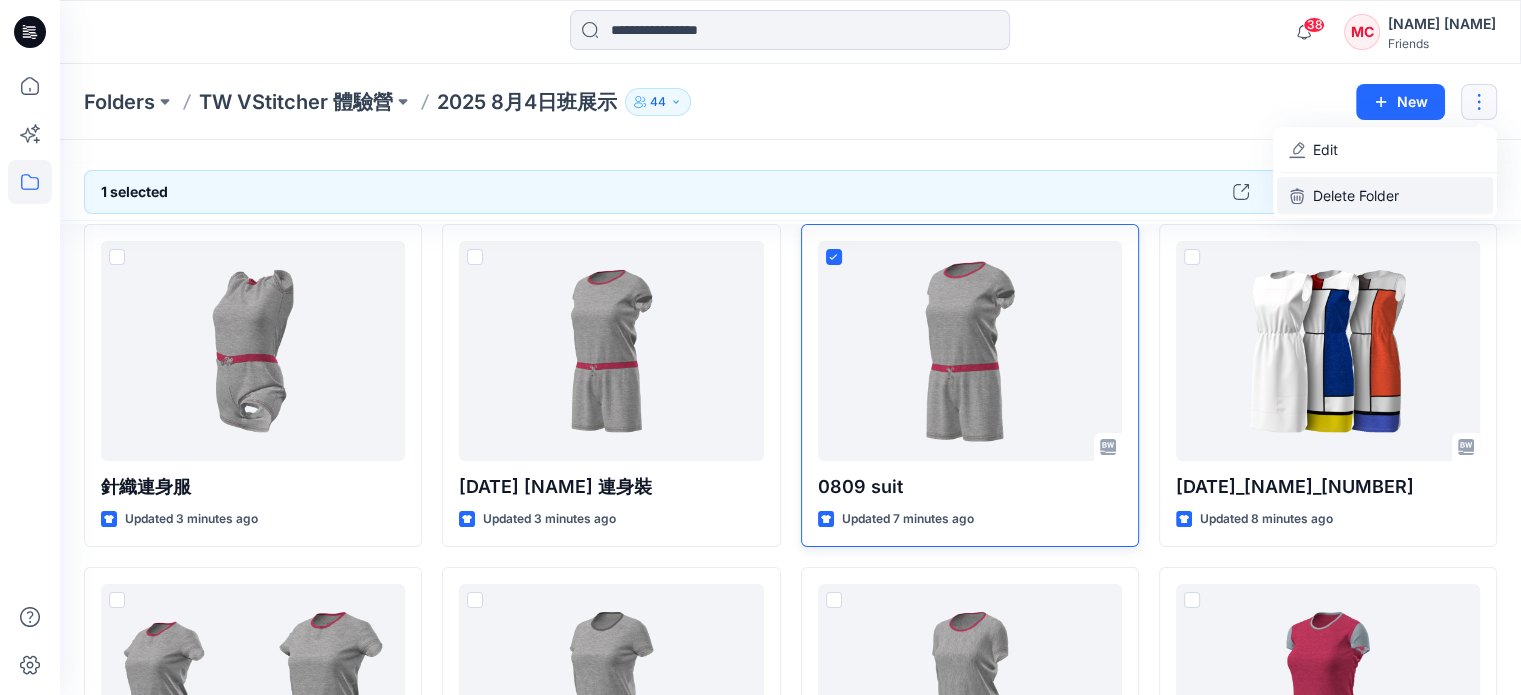 click on "Delete Folder" at bounding box center [1356, 195] 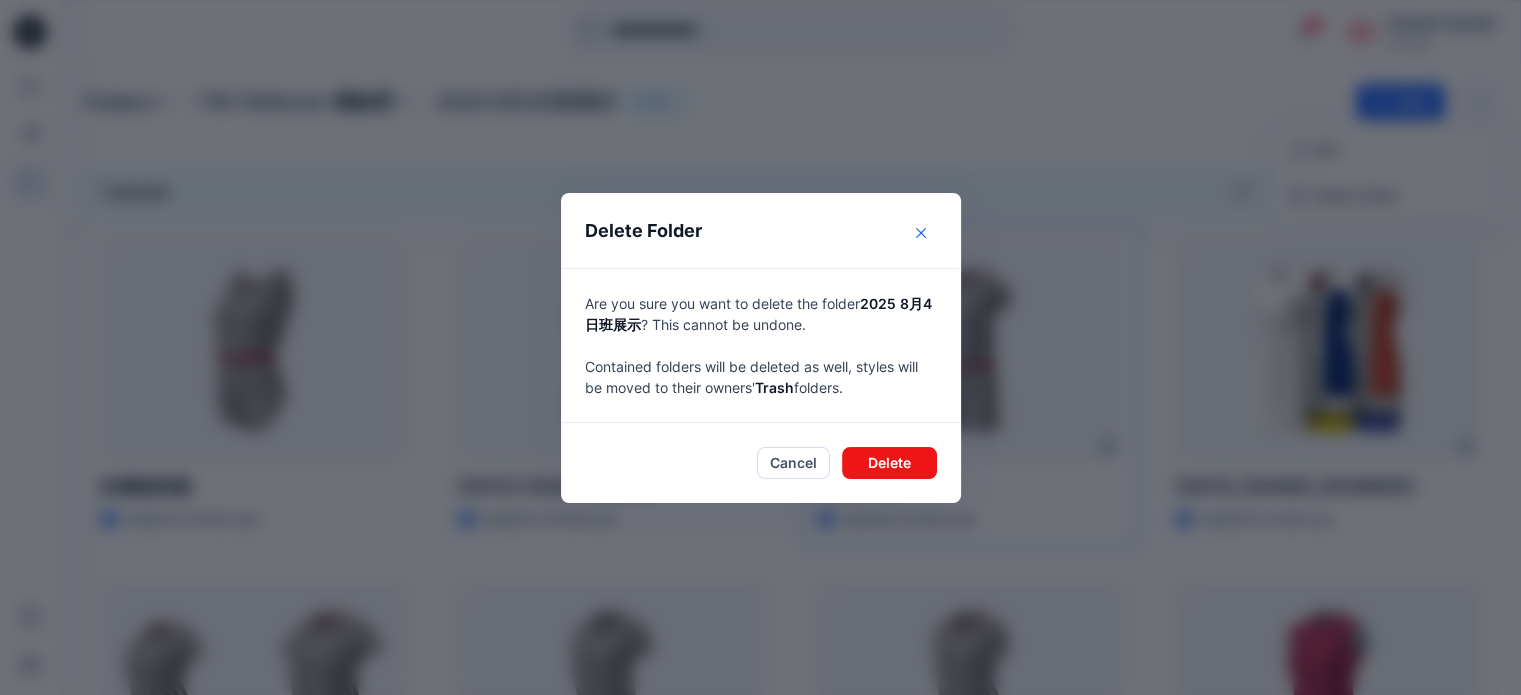 click 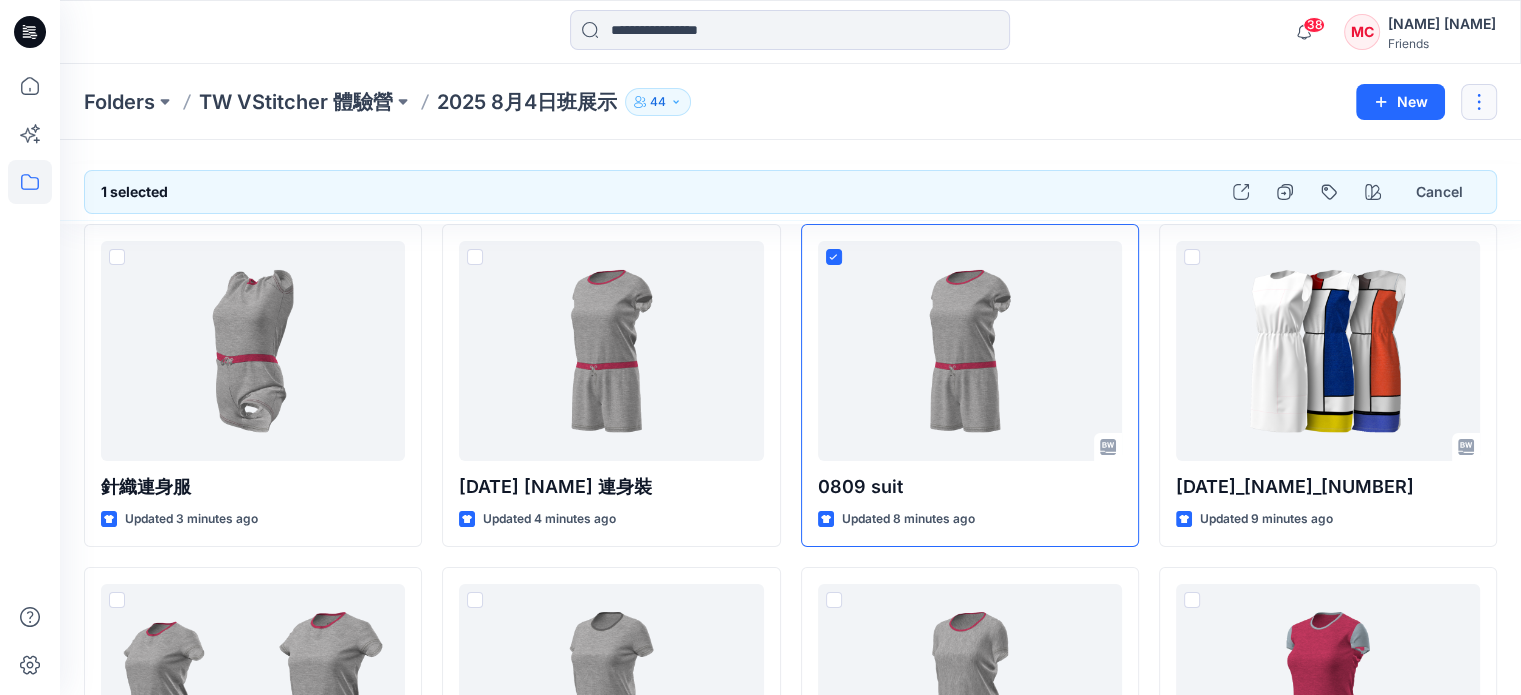 click at bounding box center [1479, 102] 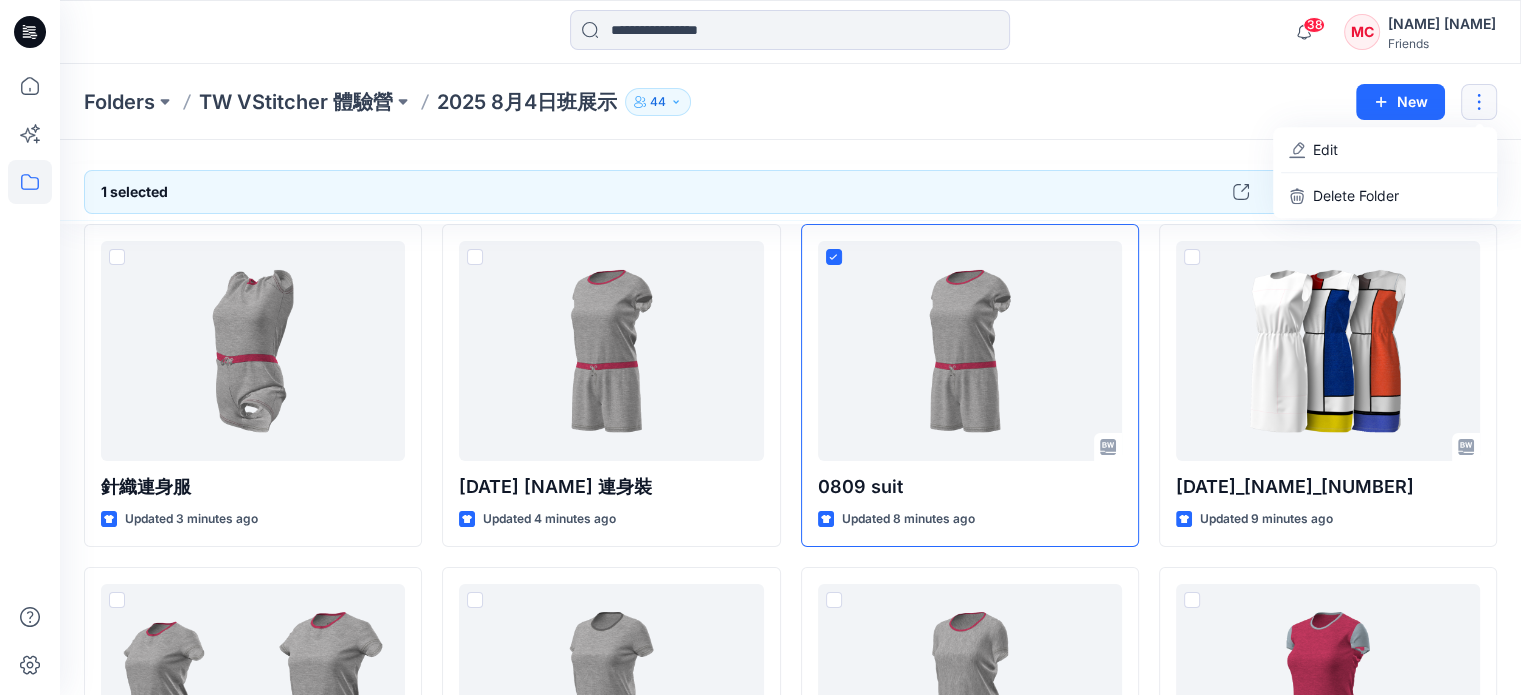 click on "Folders TW VStitcher 體驗營 2025 8月4日班展示 44 New Edit Delete Folder" at bounding box center [790, 102] 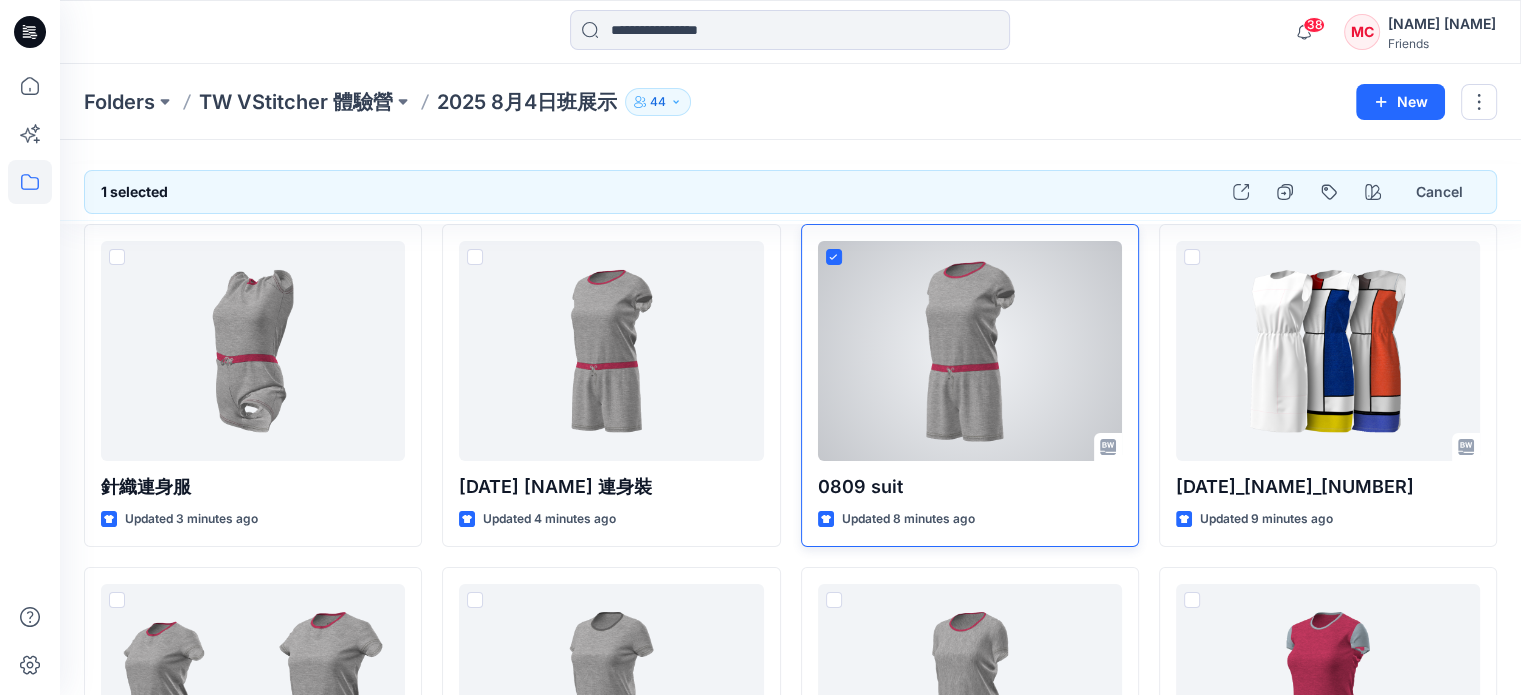 click at bounding box center (970, 351) 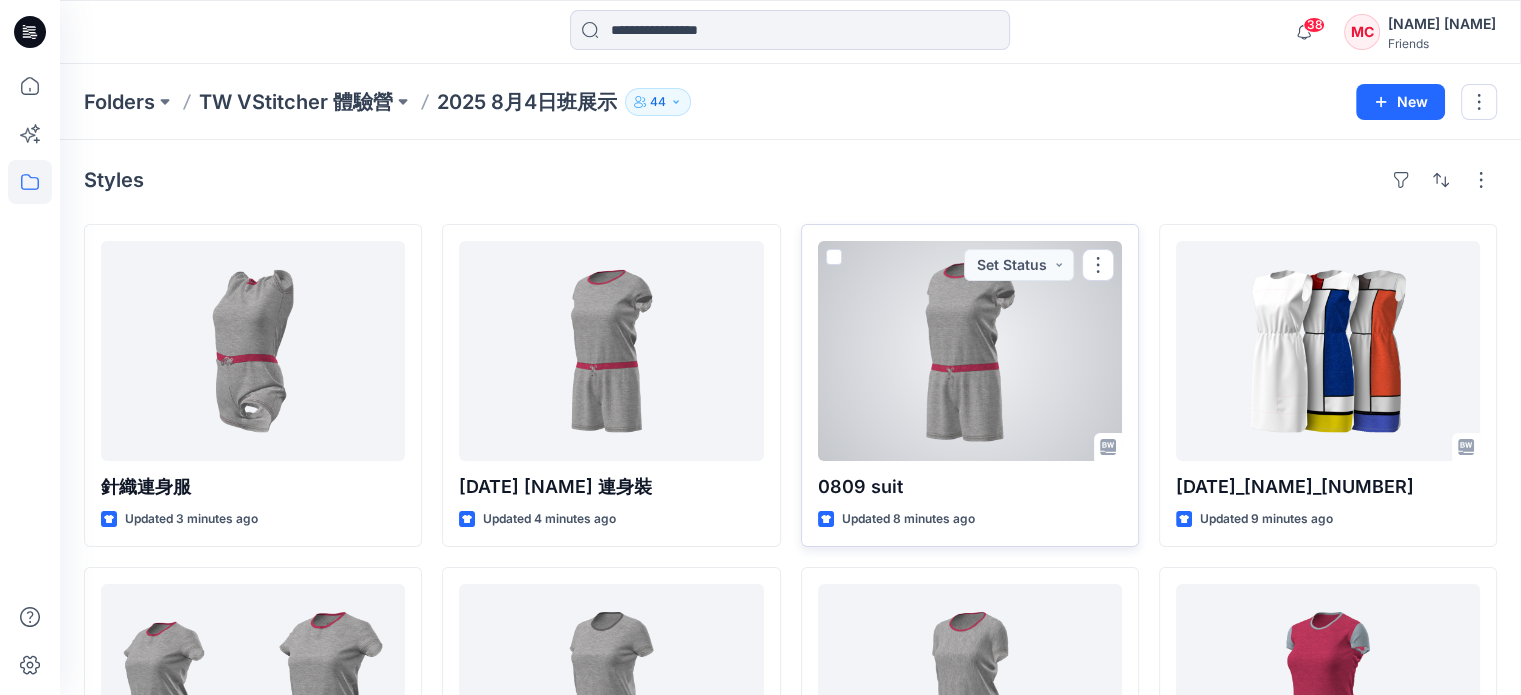 click at bounding box center (970, 351) 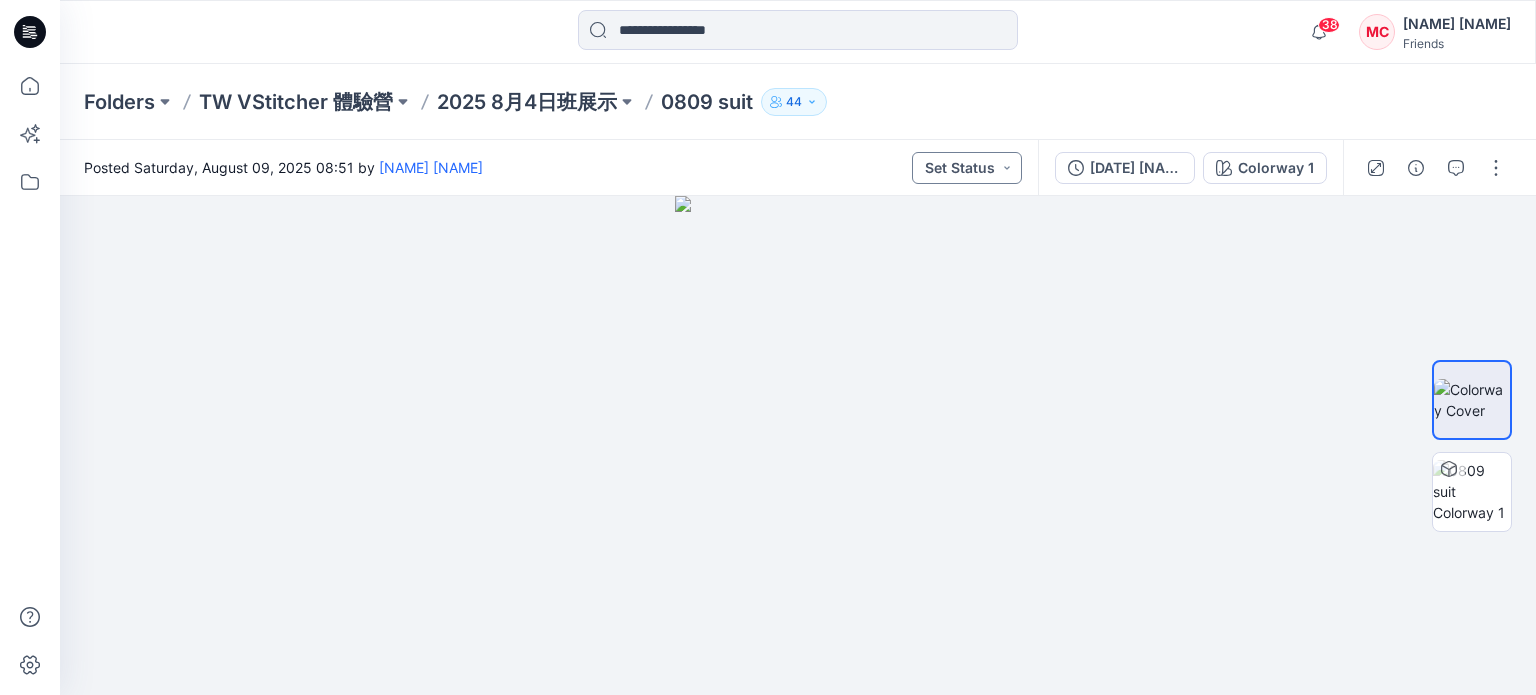click on "Set Status" at bounding box center (967, 168) 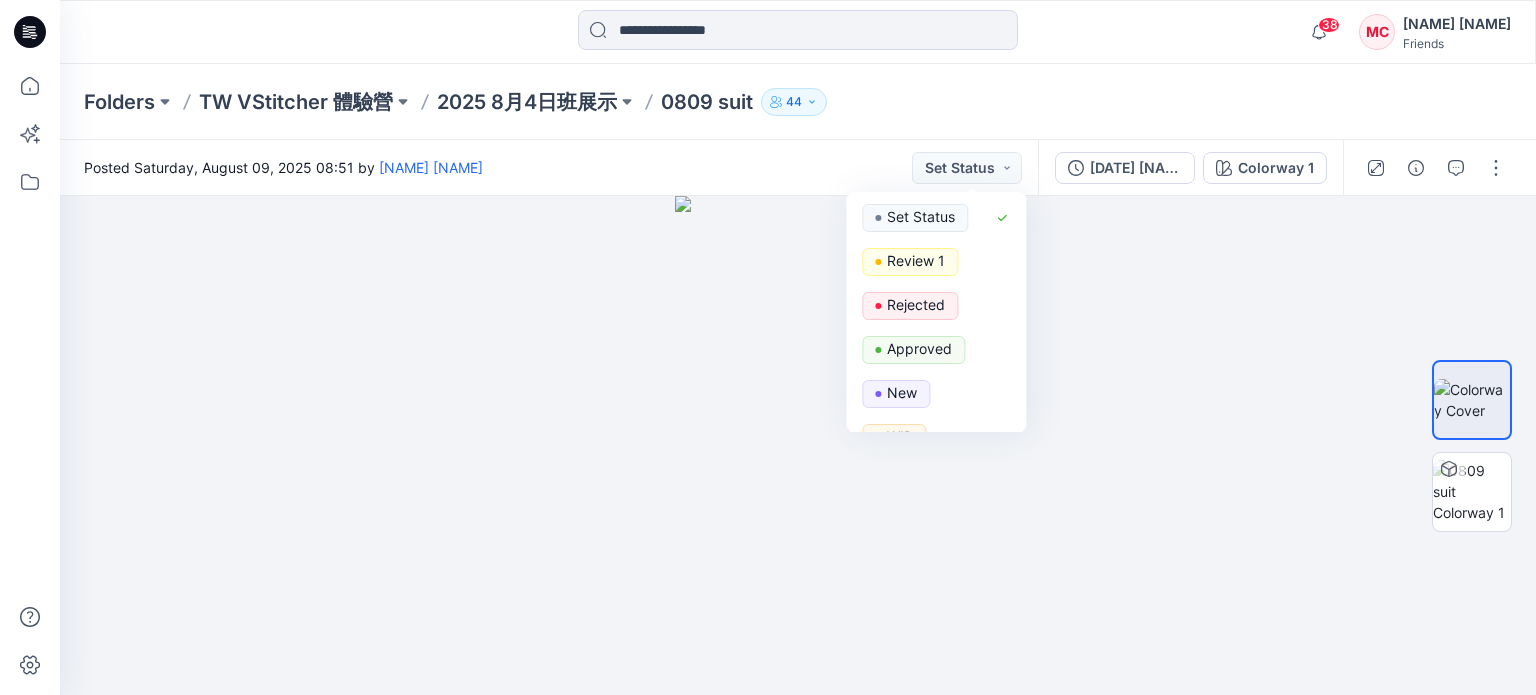 click on "Folders TW VStitcher 體驗營 2025 8月4日班展示 0809 suit 44" at bounding box center [720, 102] 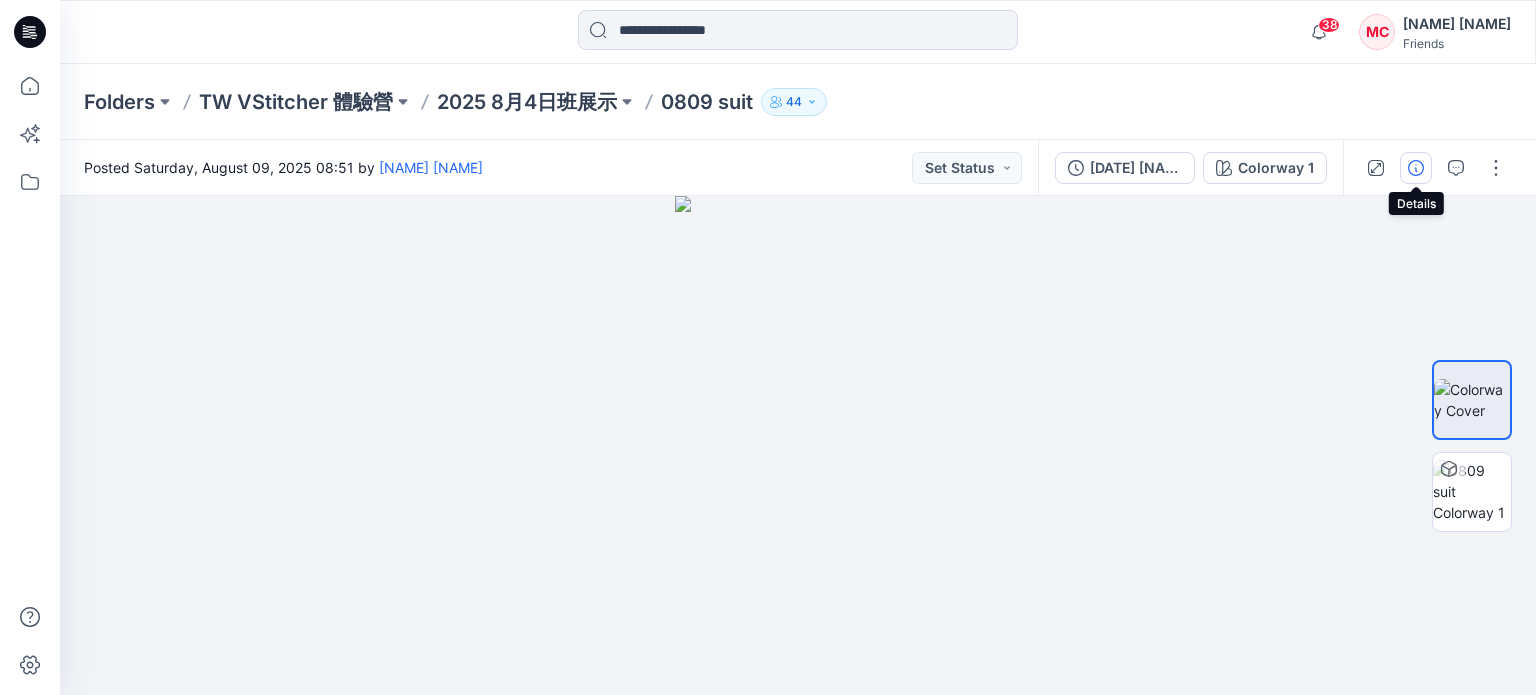click 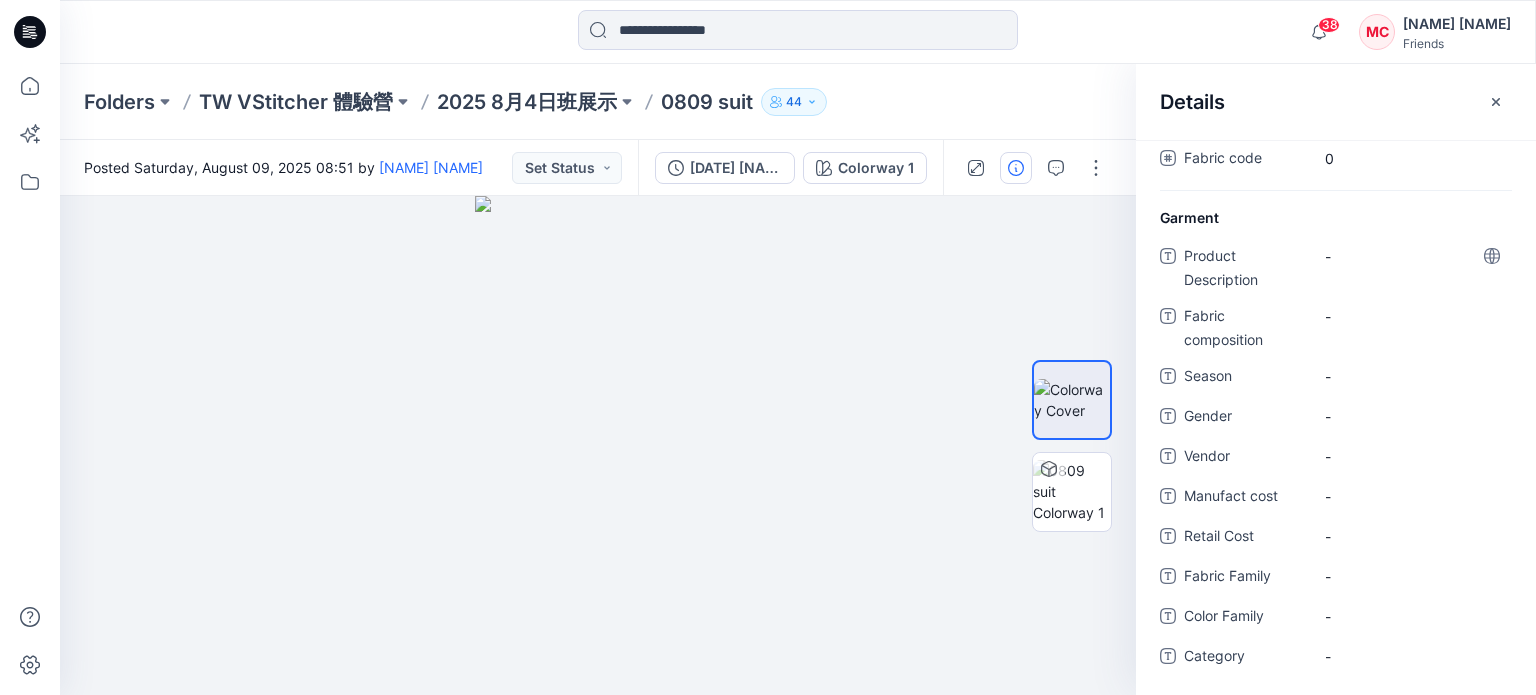 scroll, scrollTop: 0, scrollLeft: 0, axis: both 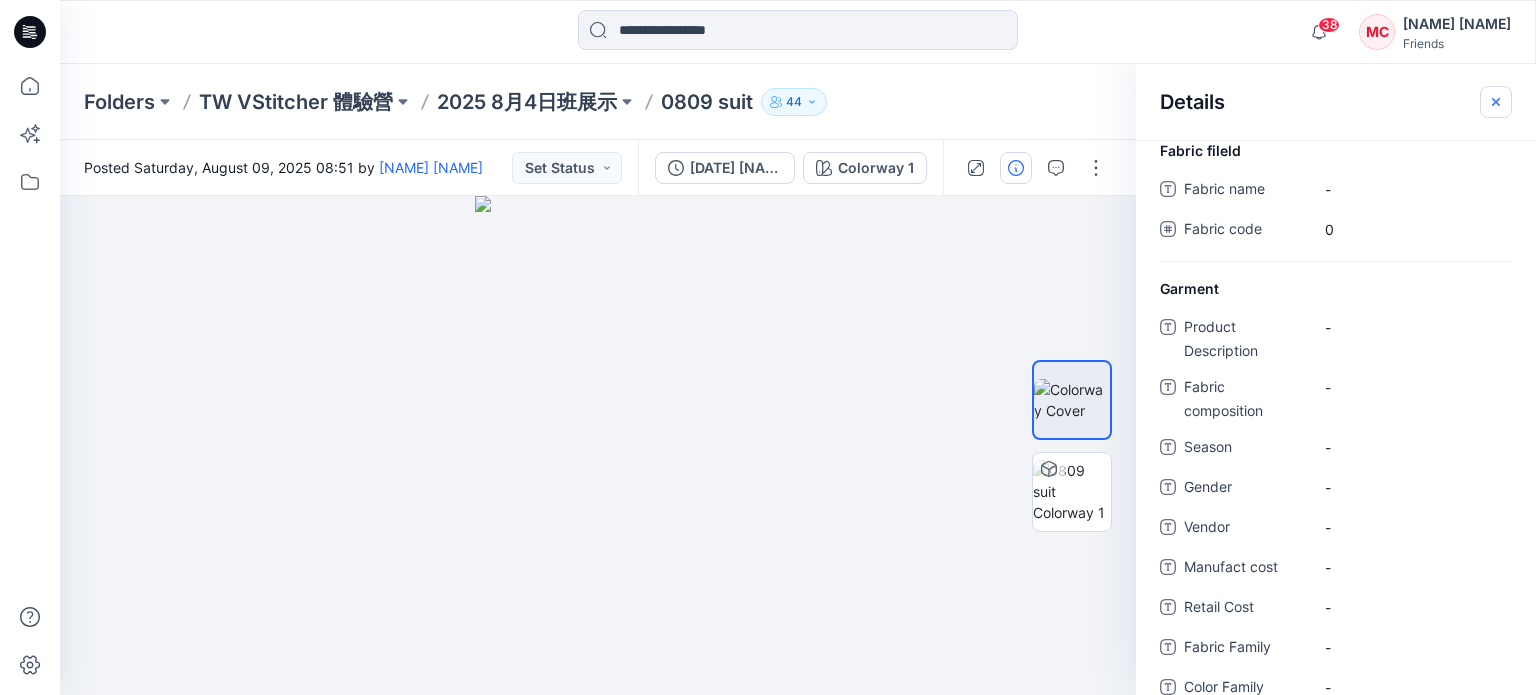 click at bounding box center [1496, 102] 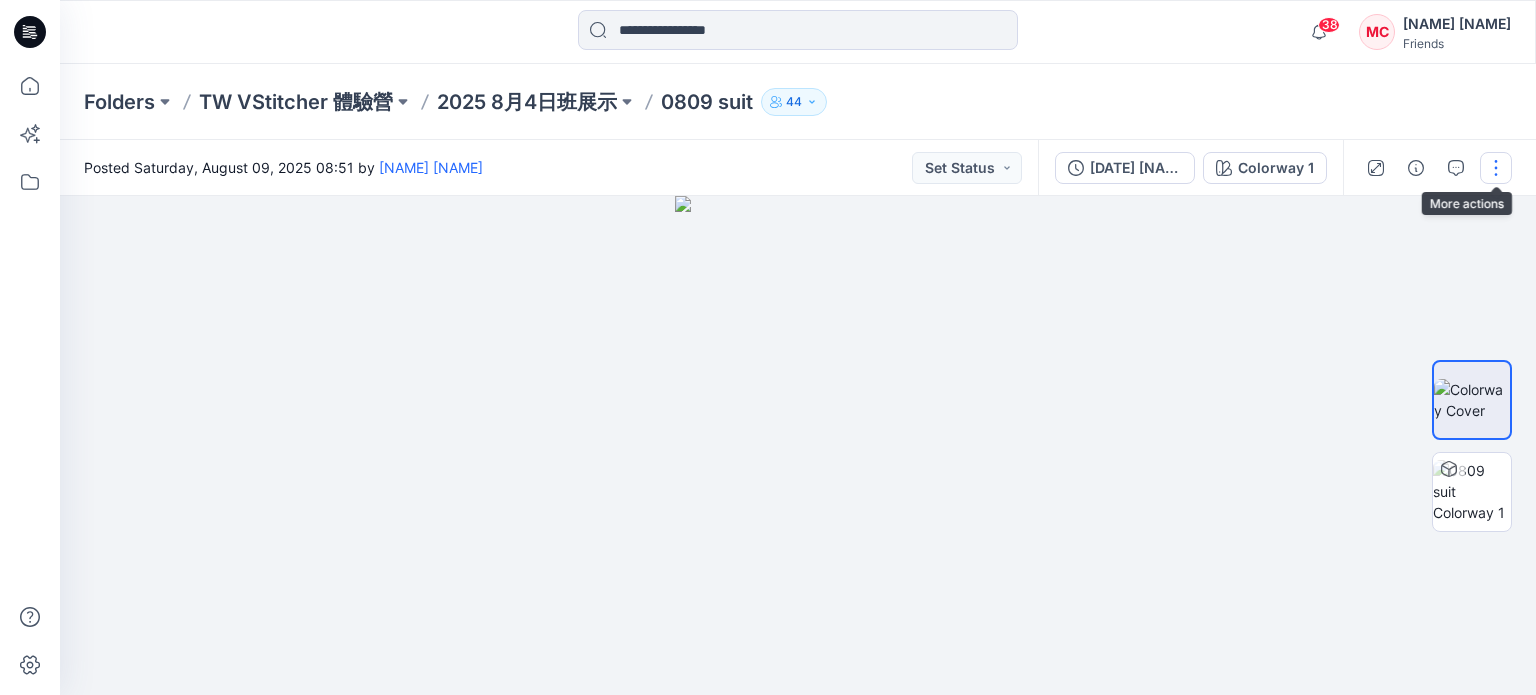 click at bounding box center (1496, 168) 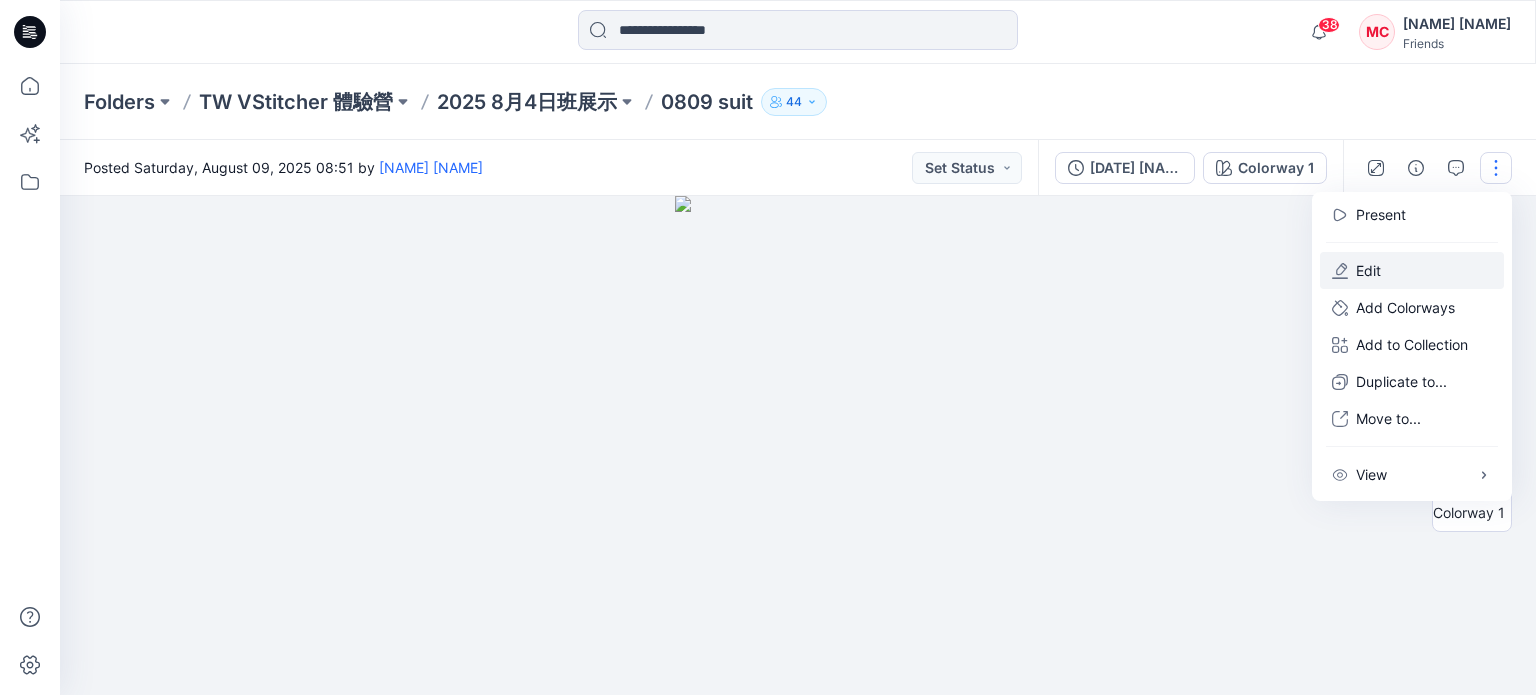 click on "Edit" at bounding box center [1368, 270] 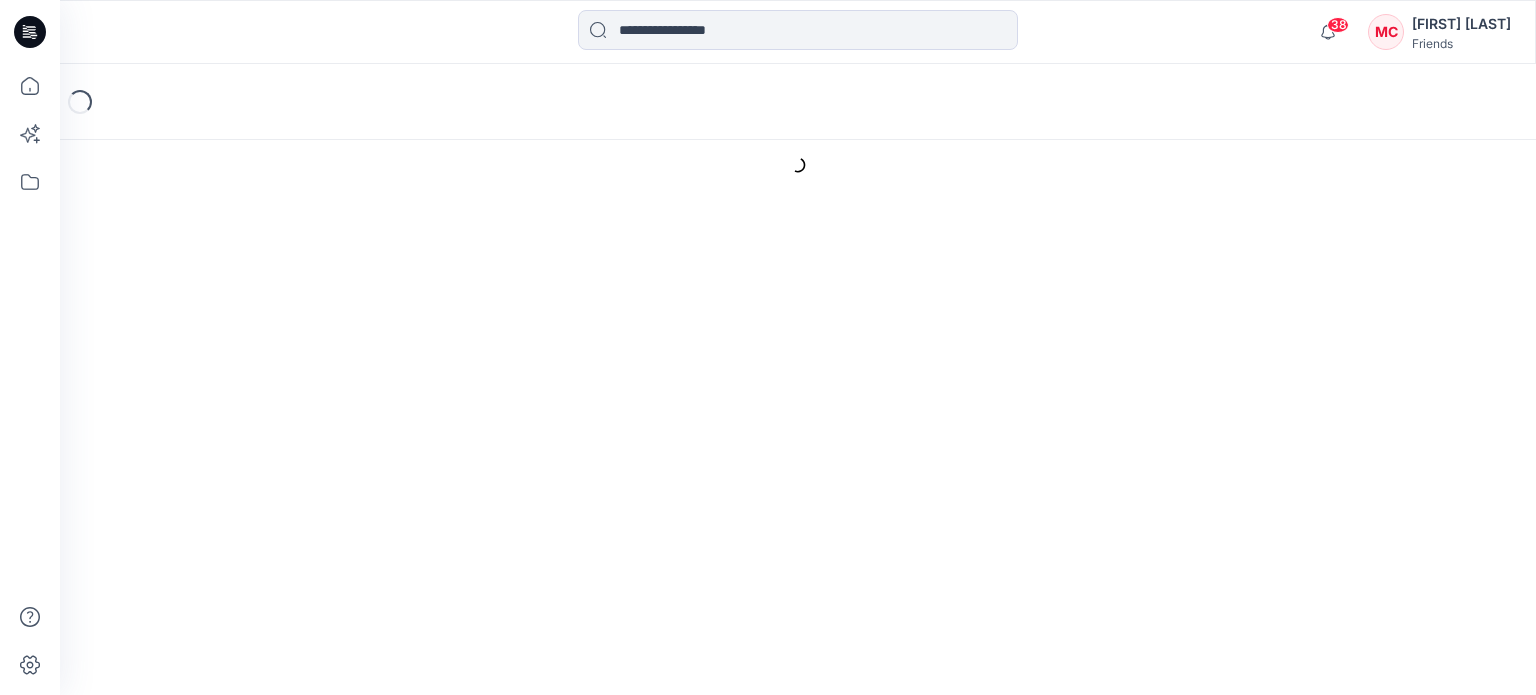 scroll, scrollTop: 0, scrollLeft: 0, axis: both 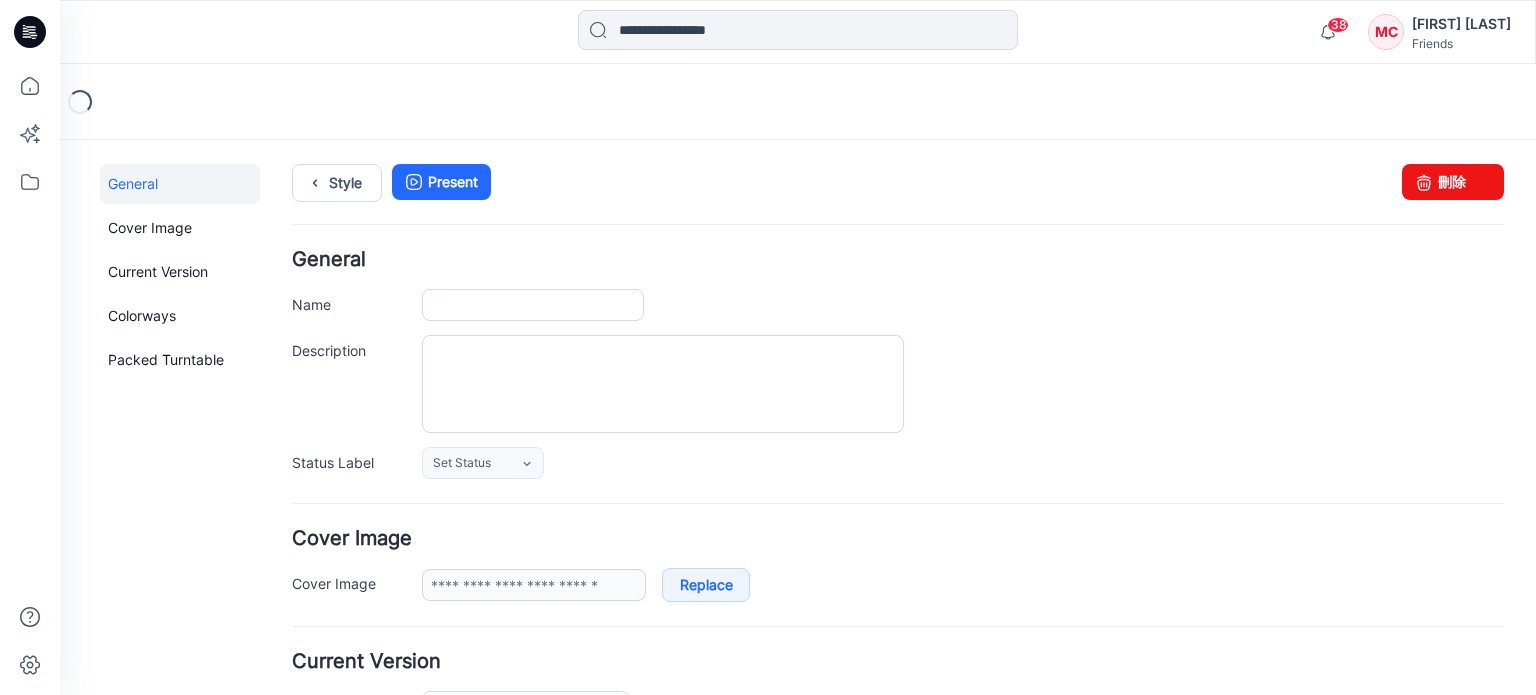 type on "*********" 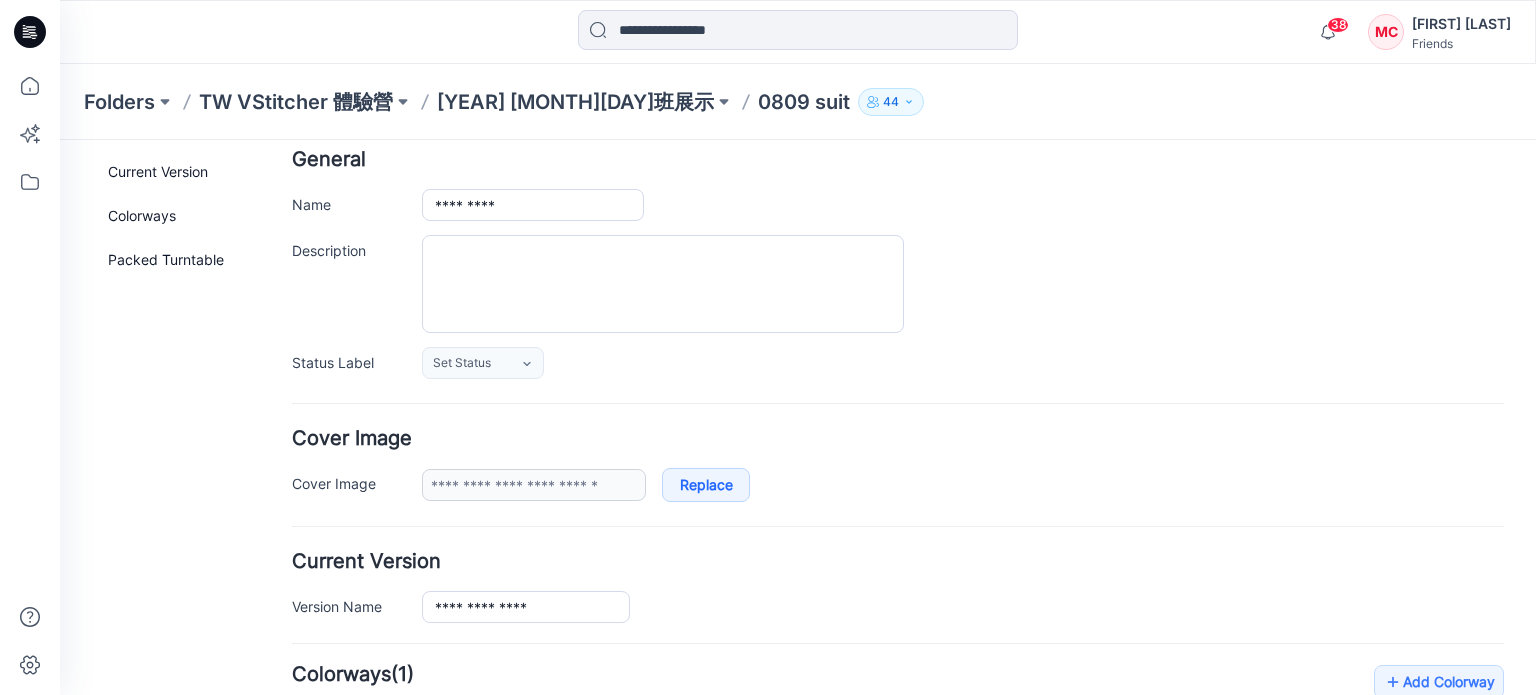 scroll, scrollTop: 0, scrollLeft: 0, axis: both 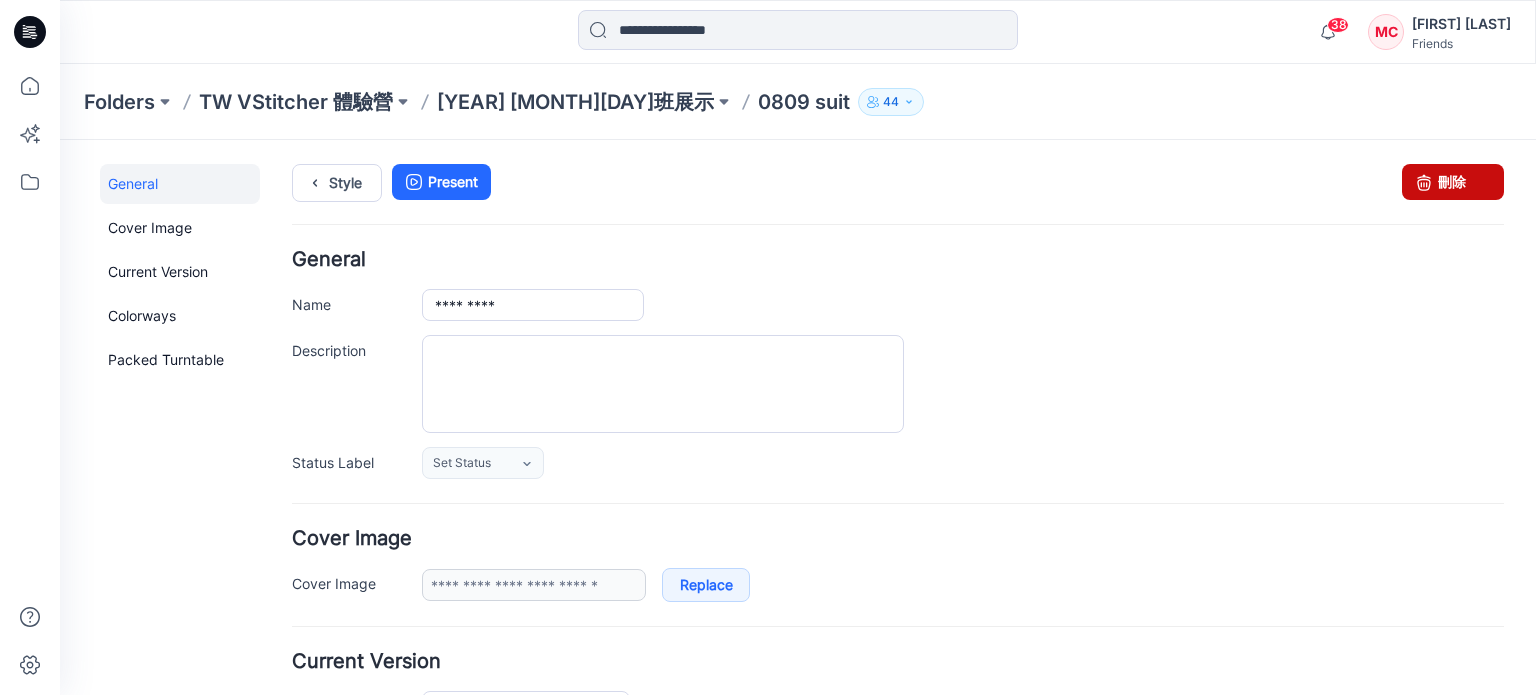 click on "刪除" at bounding box center (1453, 182) 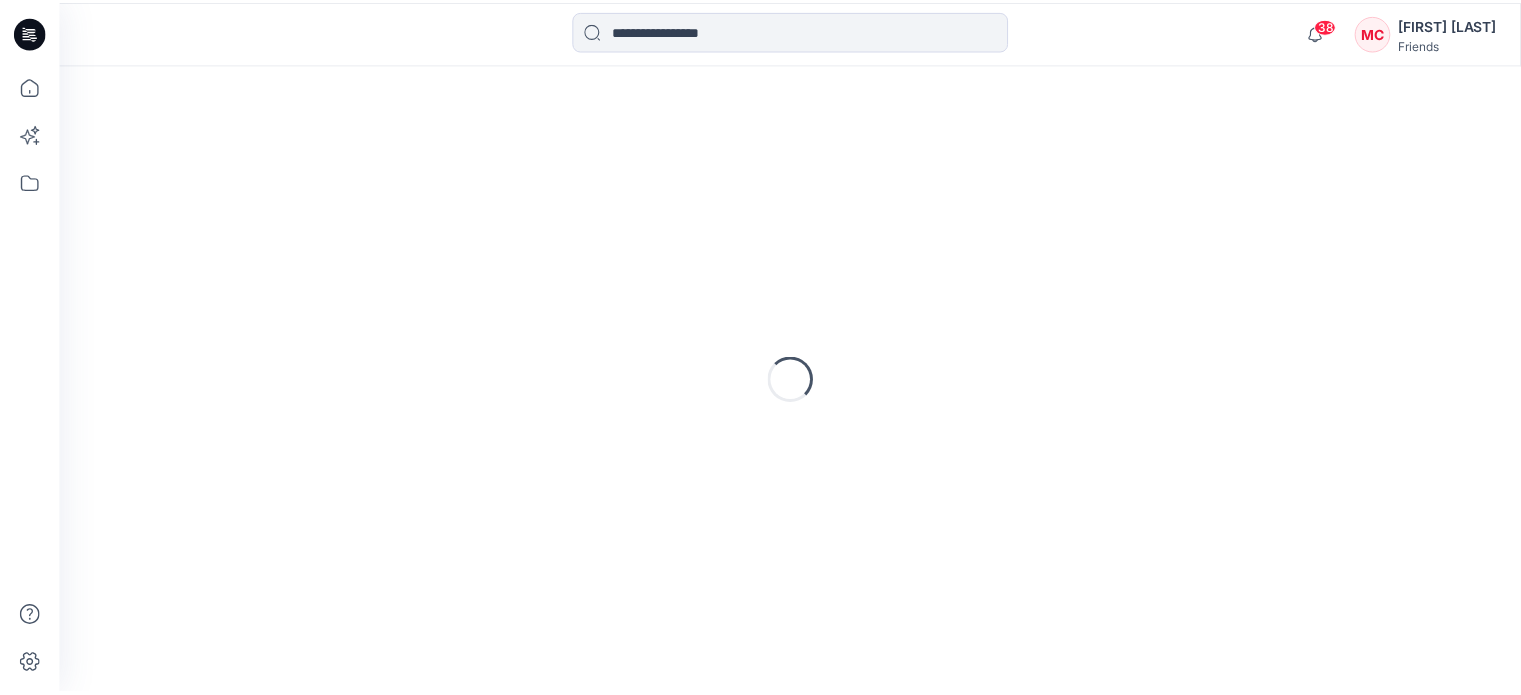 scroll, scrollTop: 0, scrollLeft: 0, axis: both 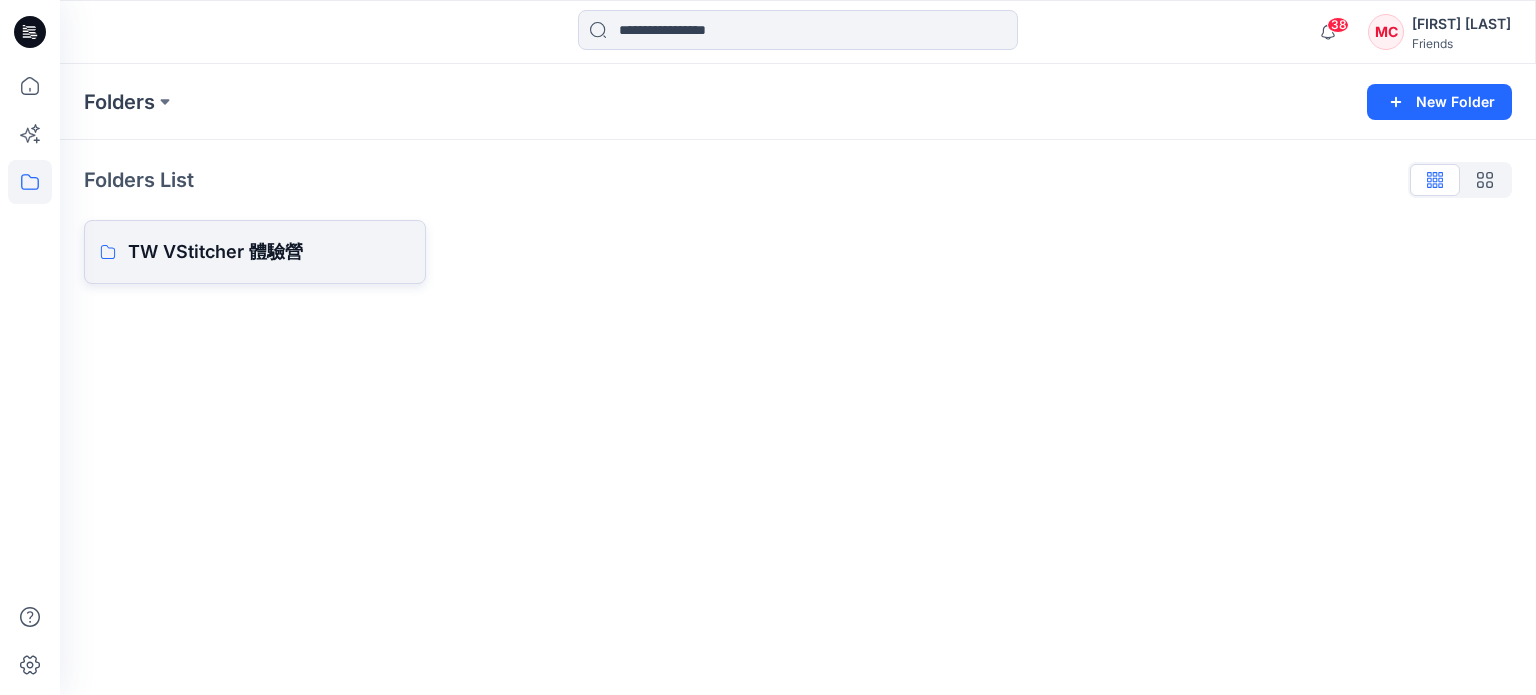 click on "TW VStitcher 體驗營" at bounding box center [269, 252] 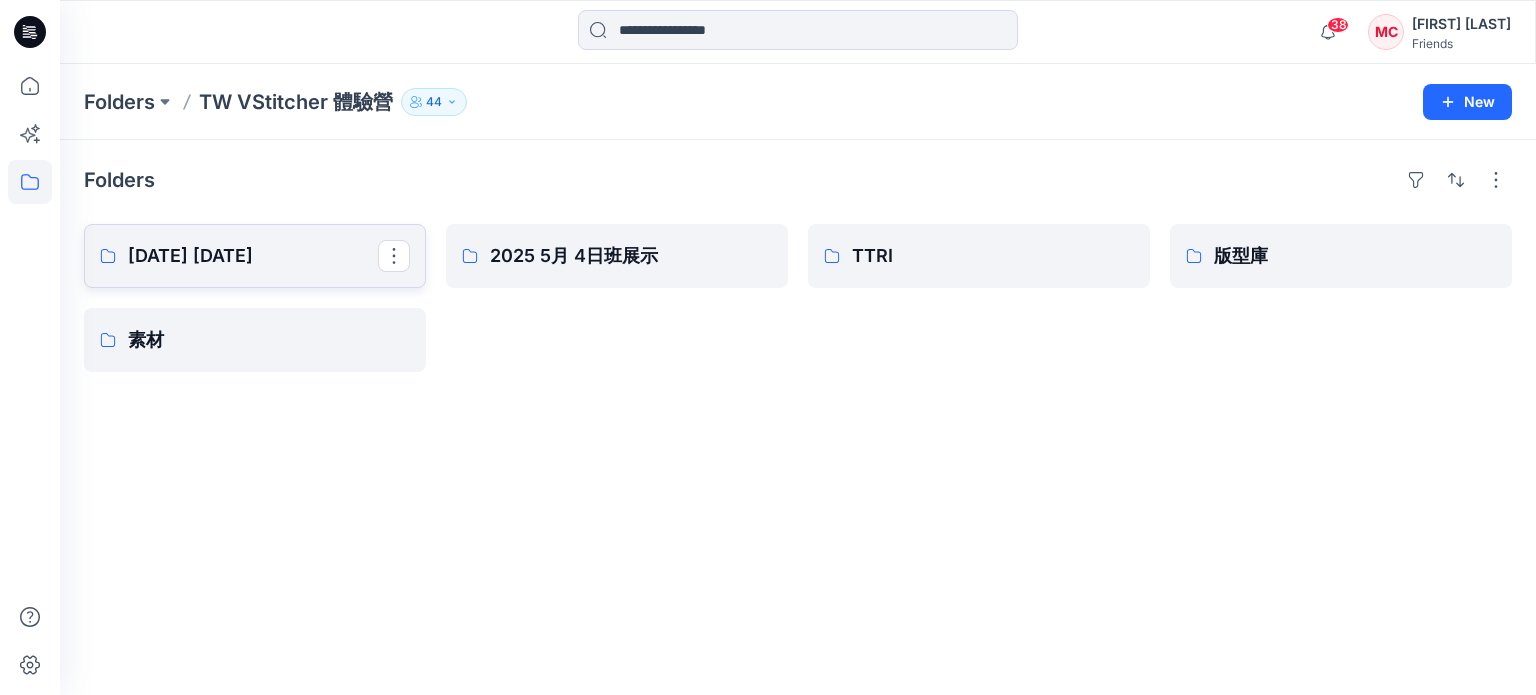 click on "[DATE] [DATE]" at bounding box center (253, 256) 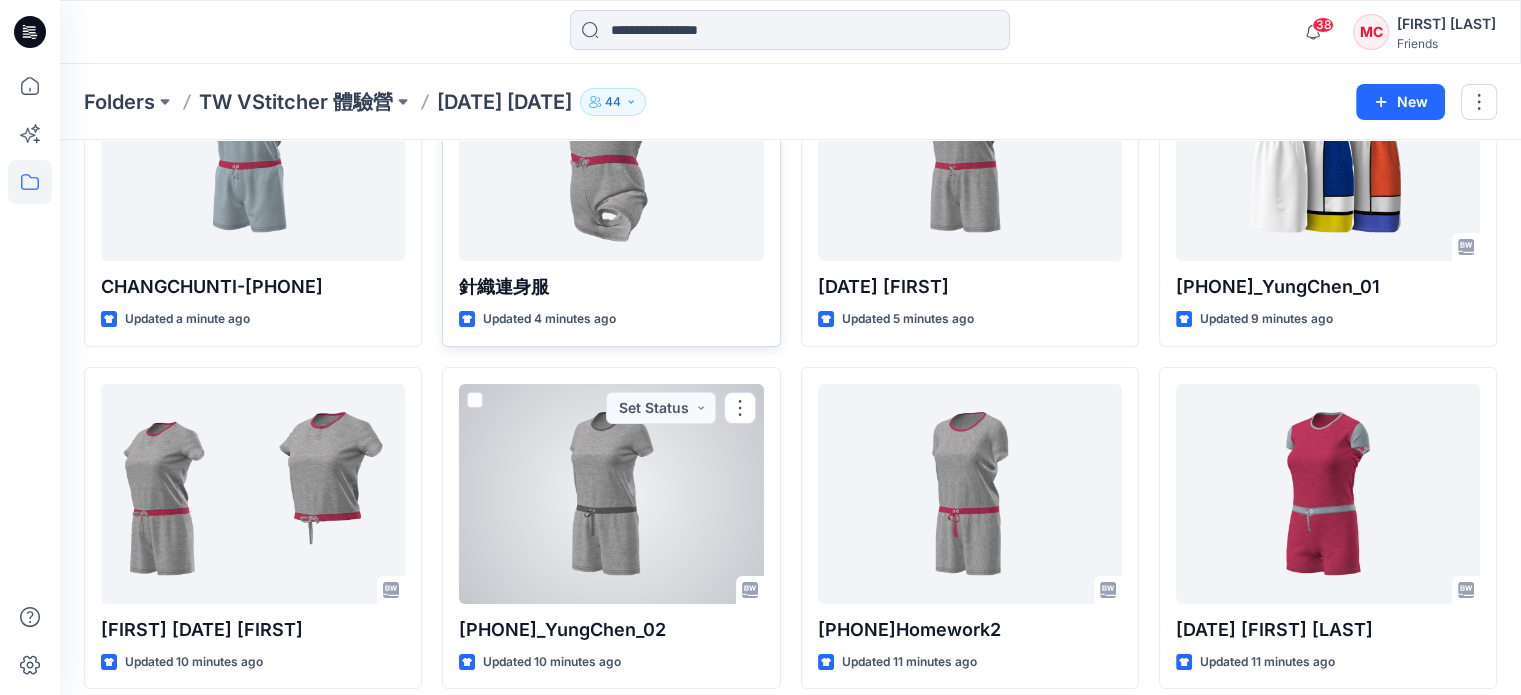 scroll, scrollTop: 0, scrollLeft: 0, axis: both 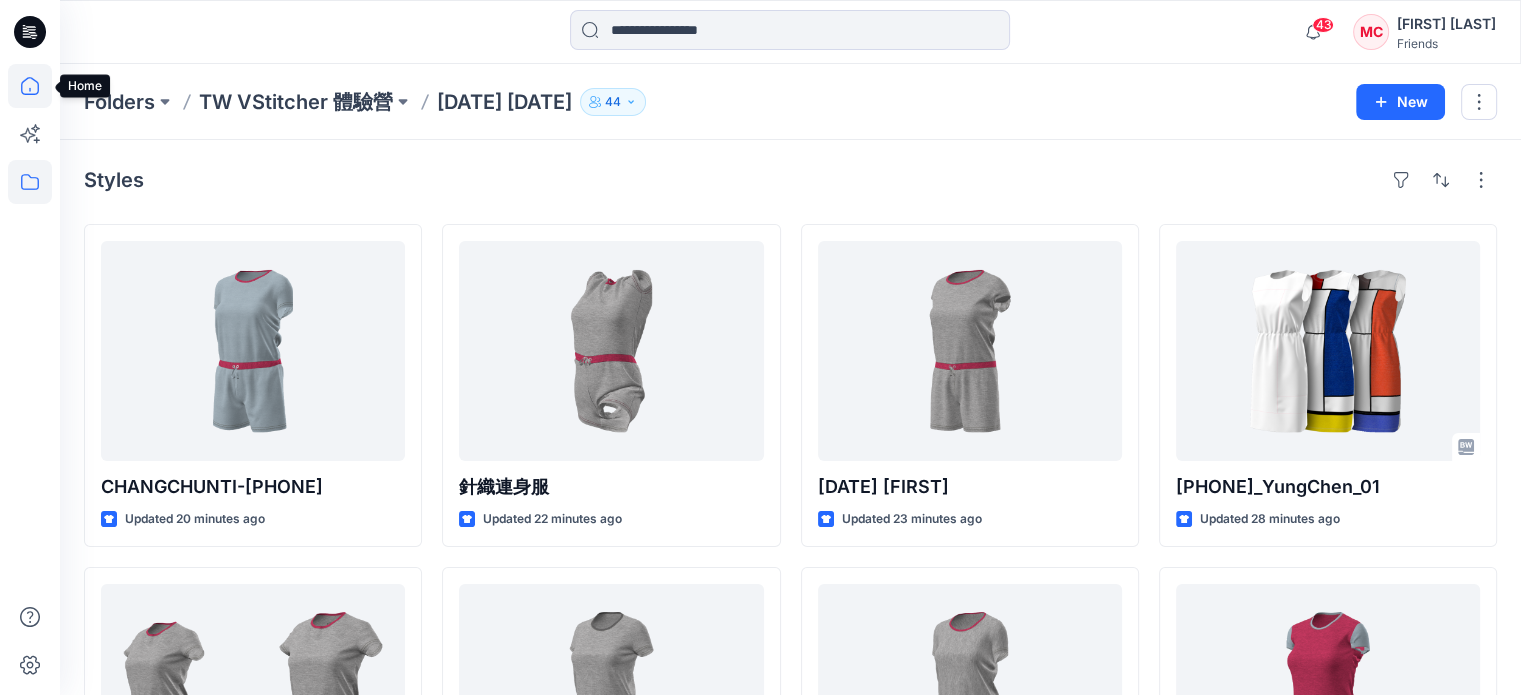 click 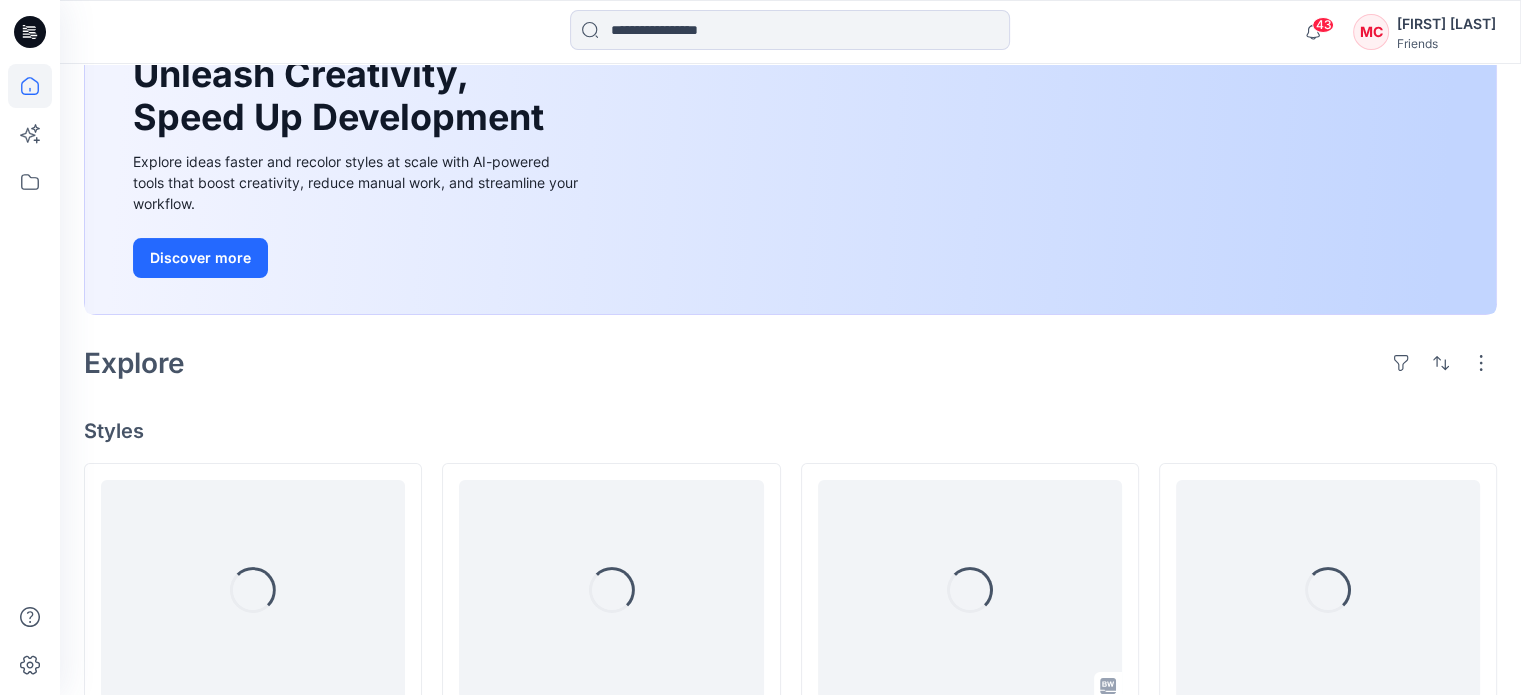 scroll, scrollTop: 0, scrollLeft: 0, axis: both 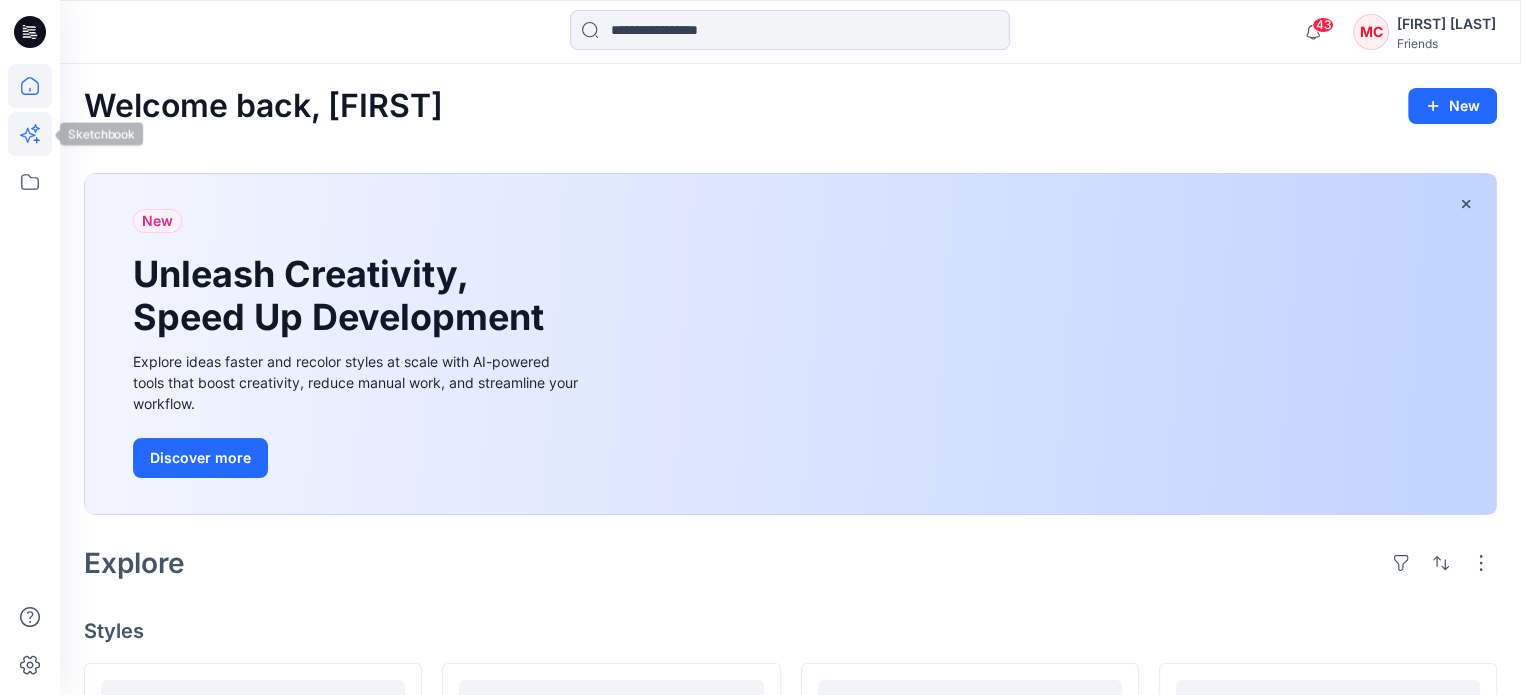 click 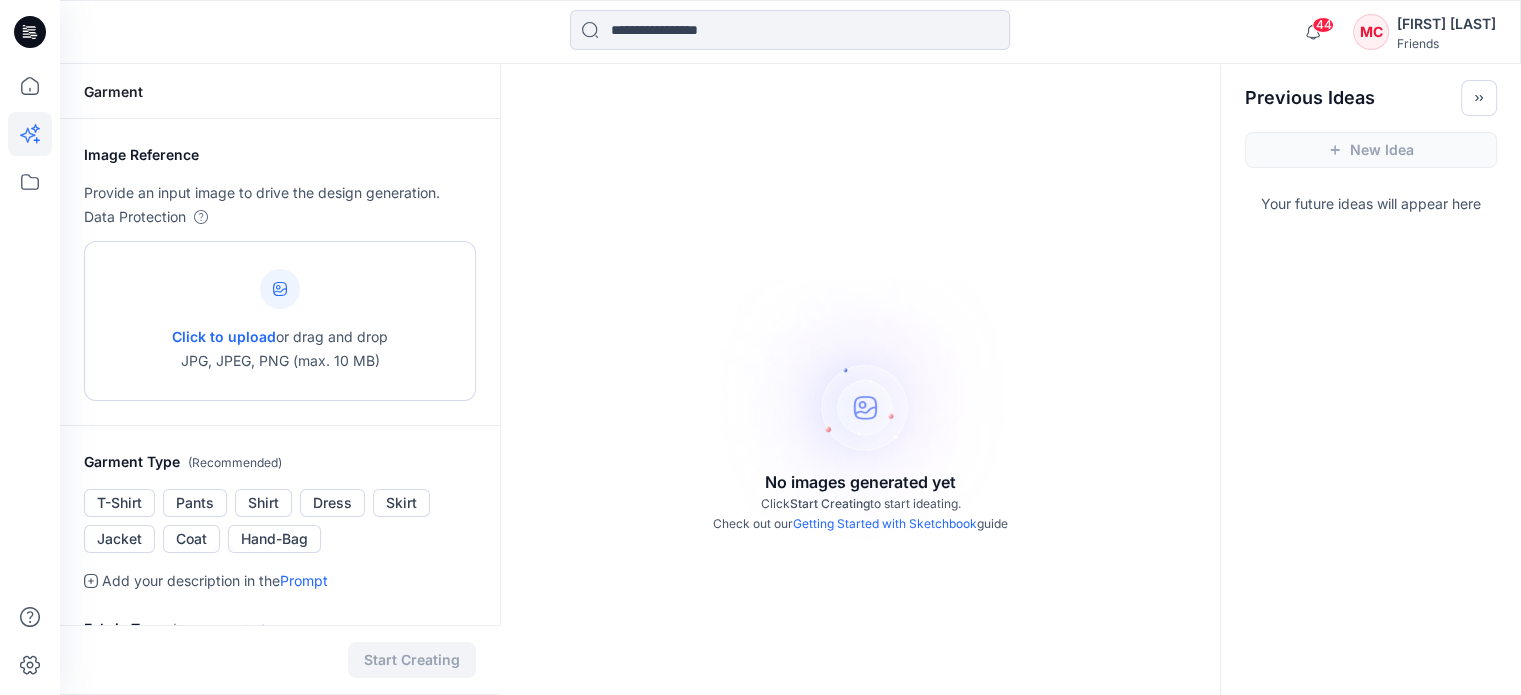 click on "Click to upload  or drag and drop  JPG, JPEG, PNG (max. 10 MB)" at bounding box center [280, 321] 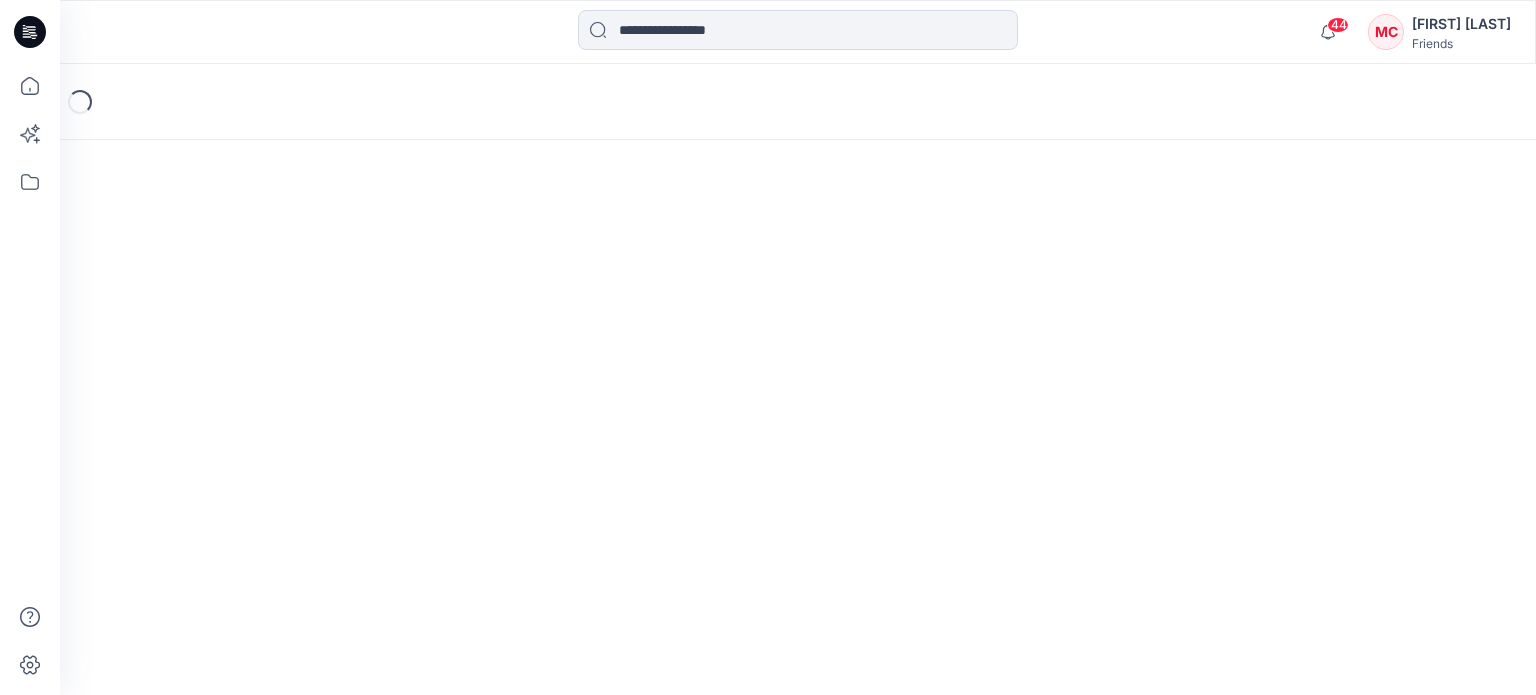 scroll, scrollTop: 0, scrollLeft: 0, axis: both 